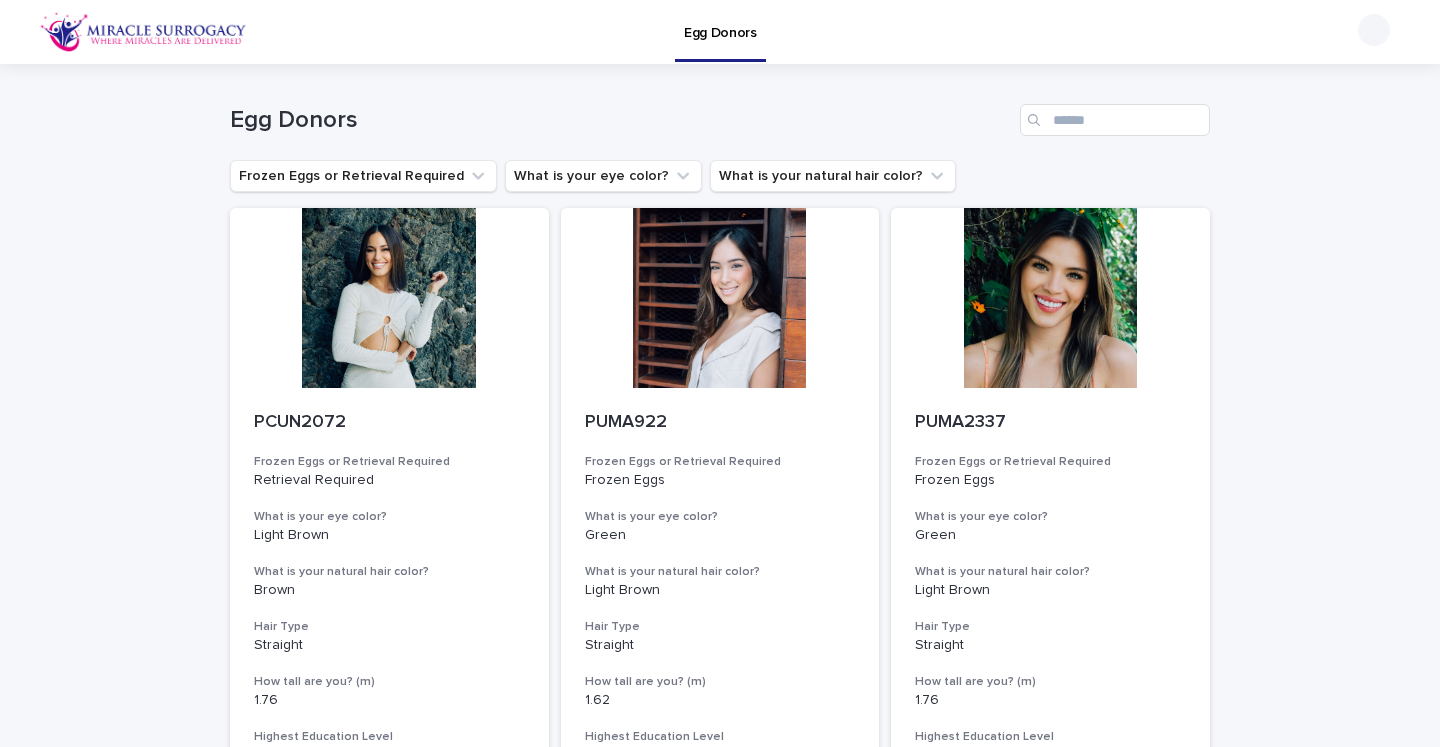 scroll, scrollTop: 0, scrollLeft: 0, axis: both 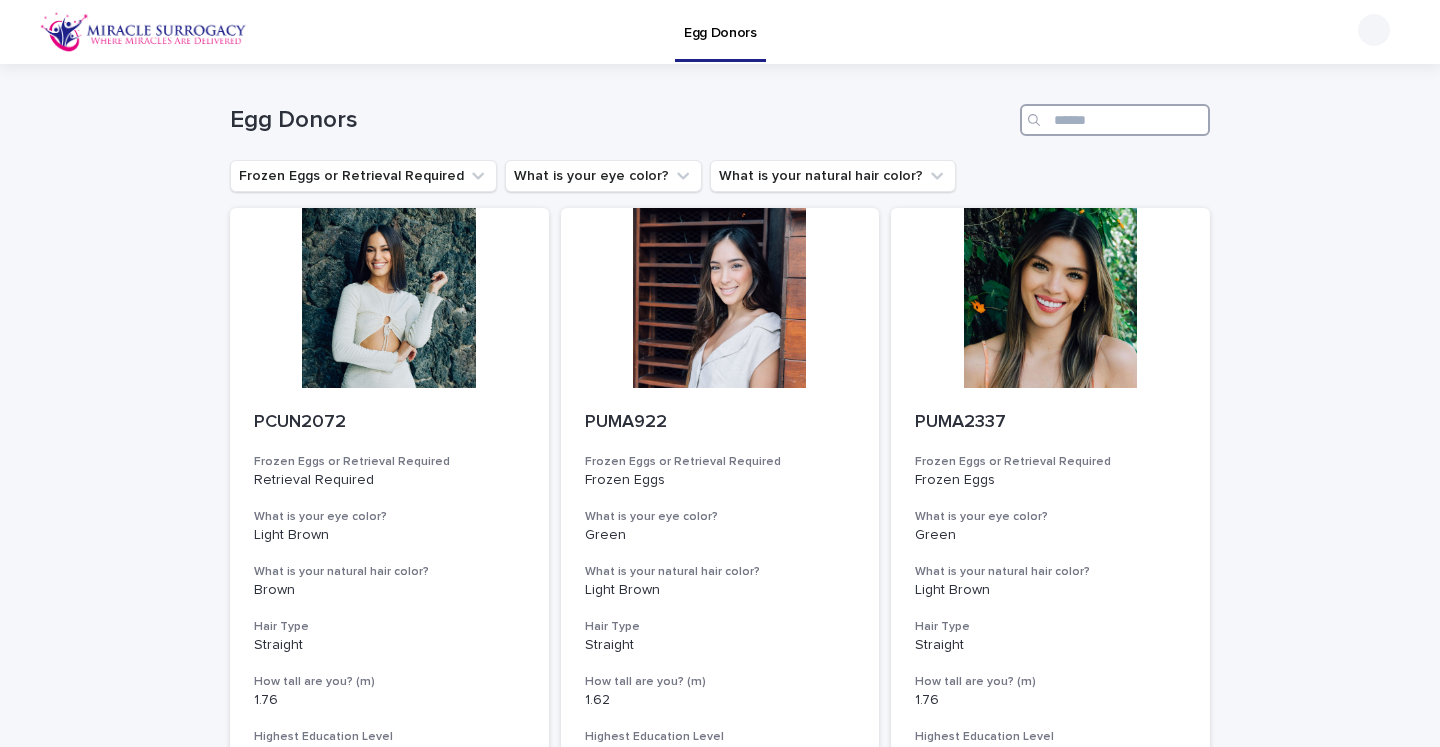 click at bounding box center (1115, 120) 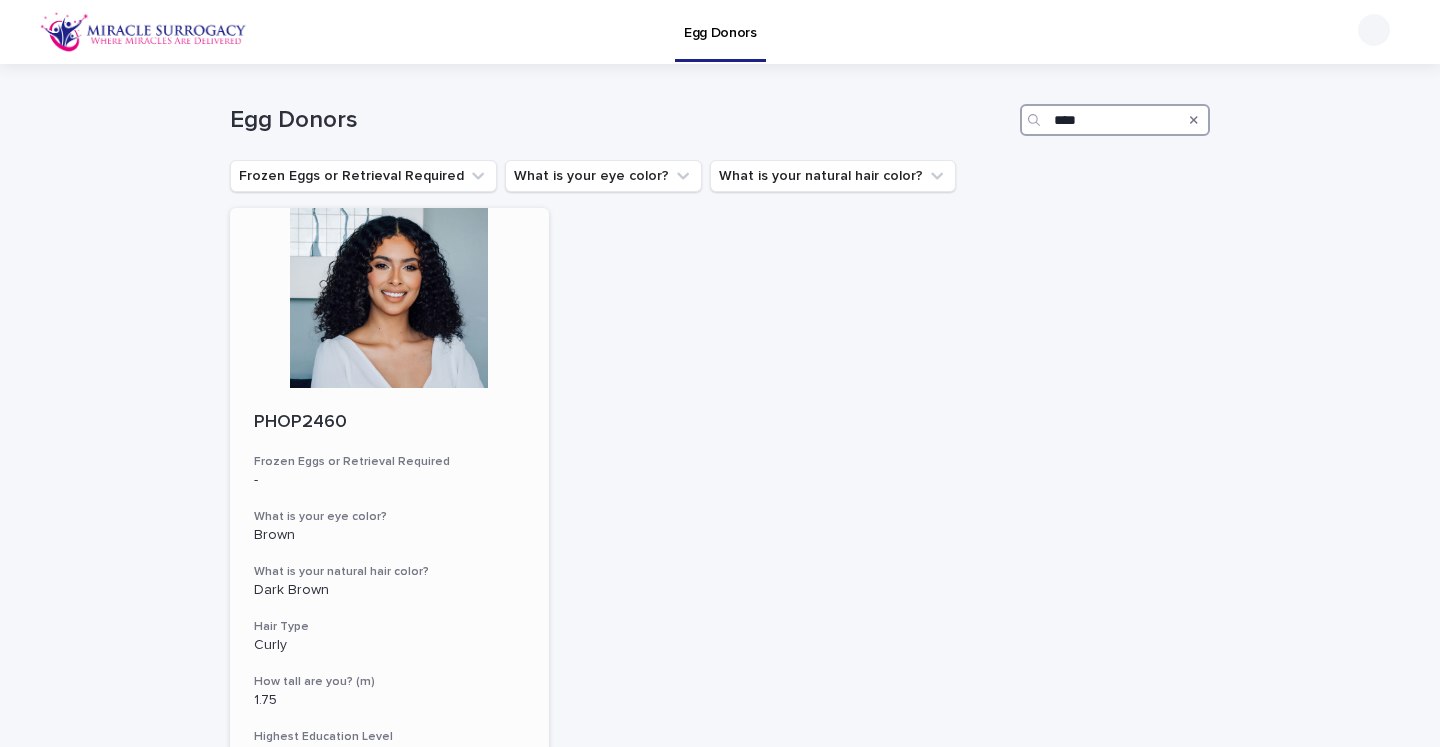 type on "****" 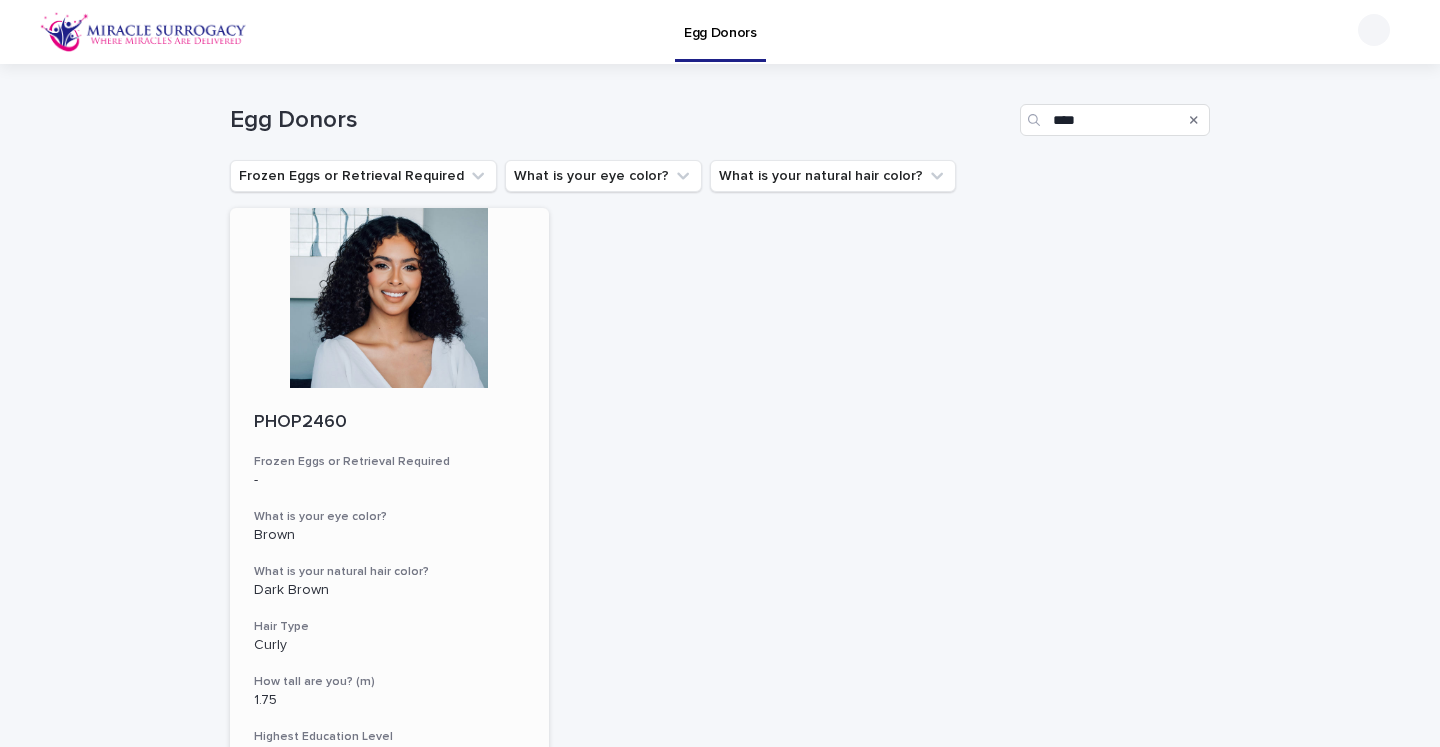 click on "PHOP2460" at bounding box center (389, 423) 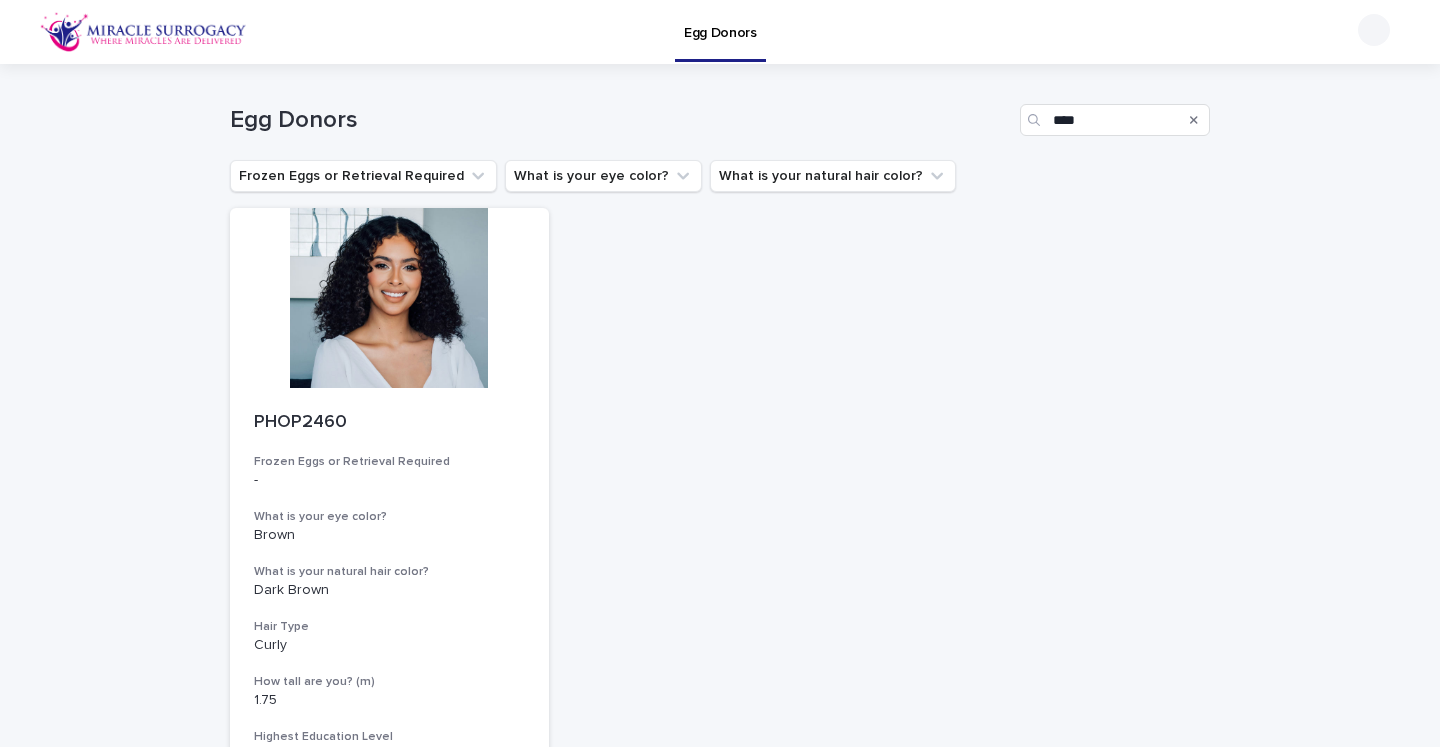 click 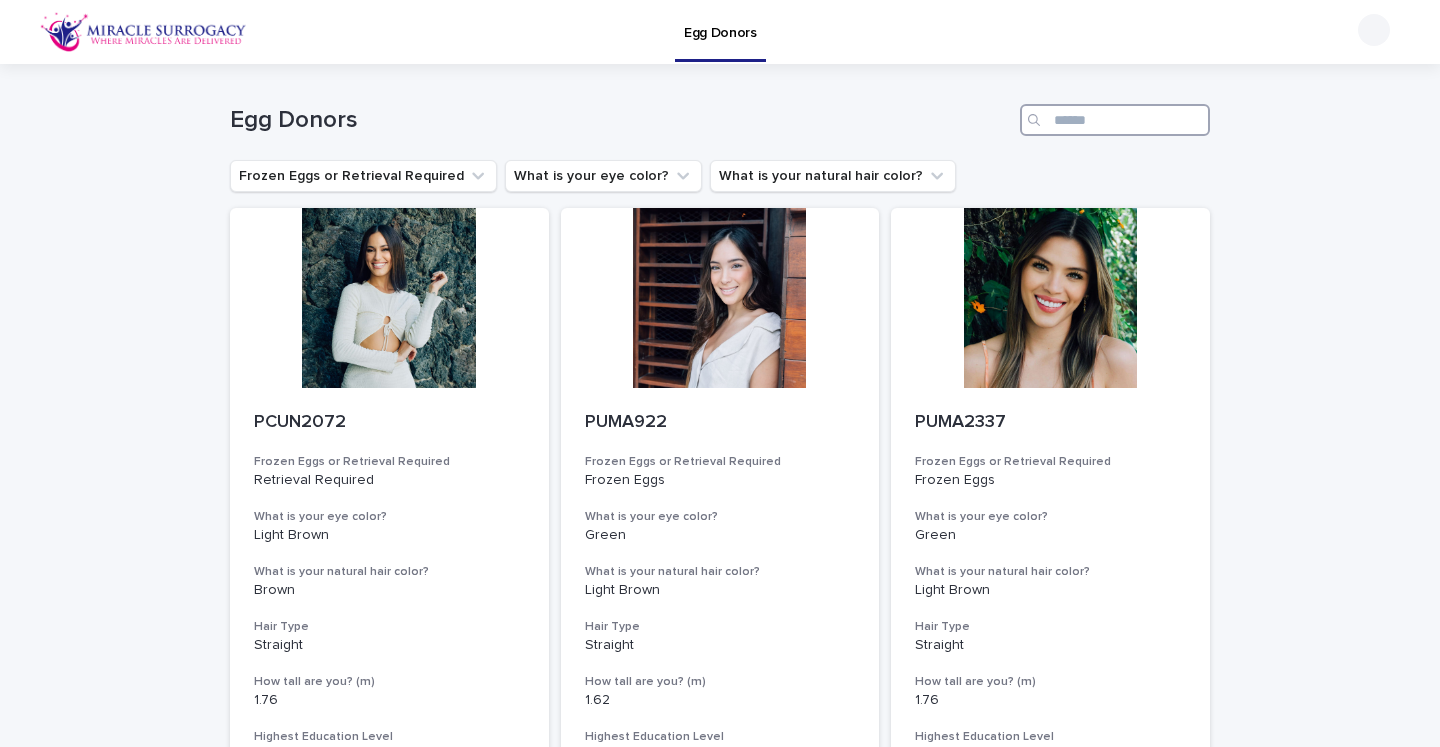click at bounding box center (1115, 120) 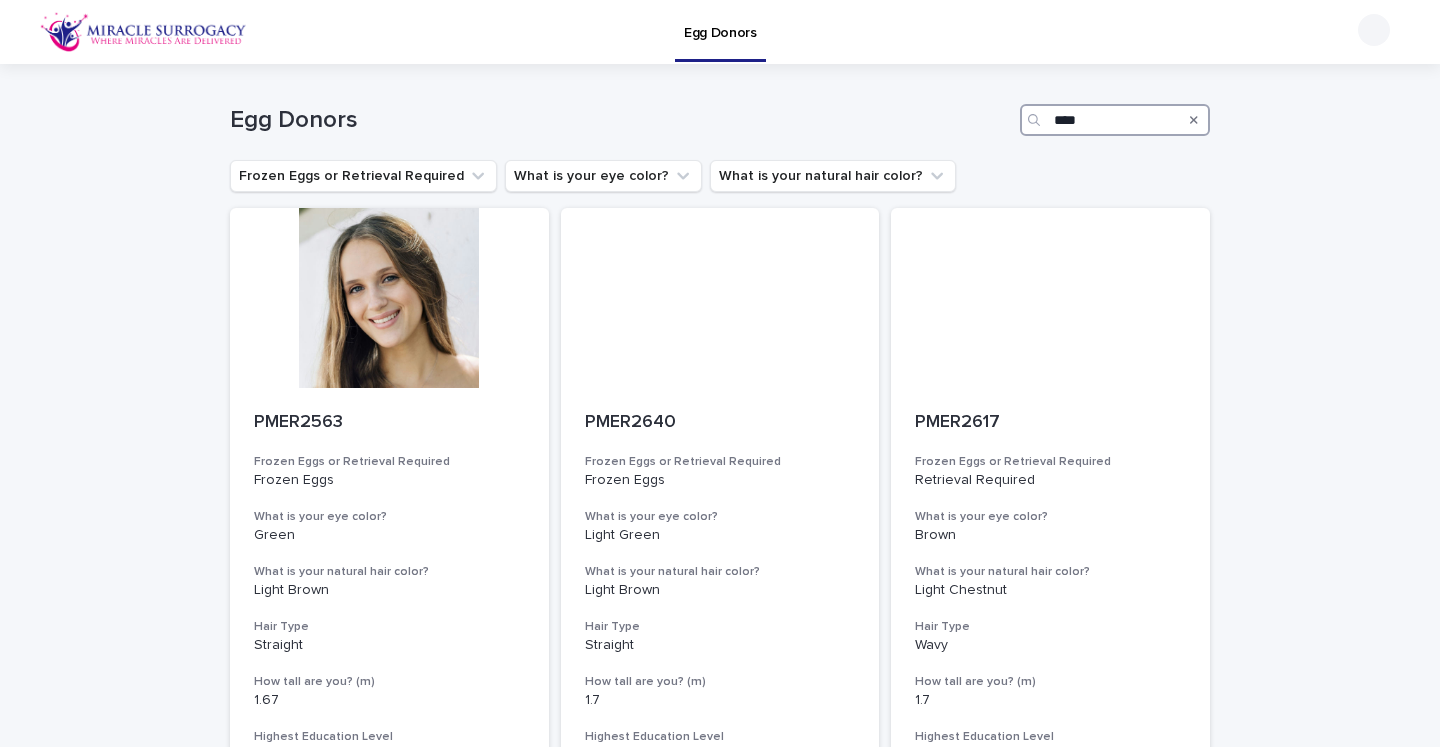 type on "****" 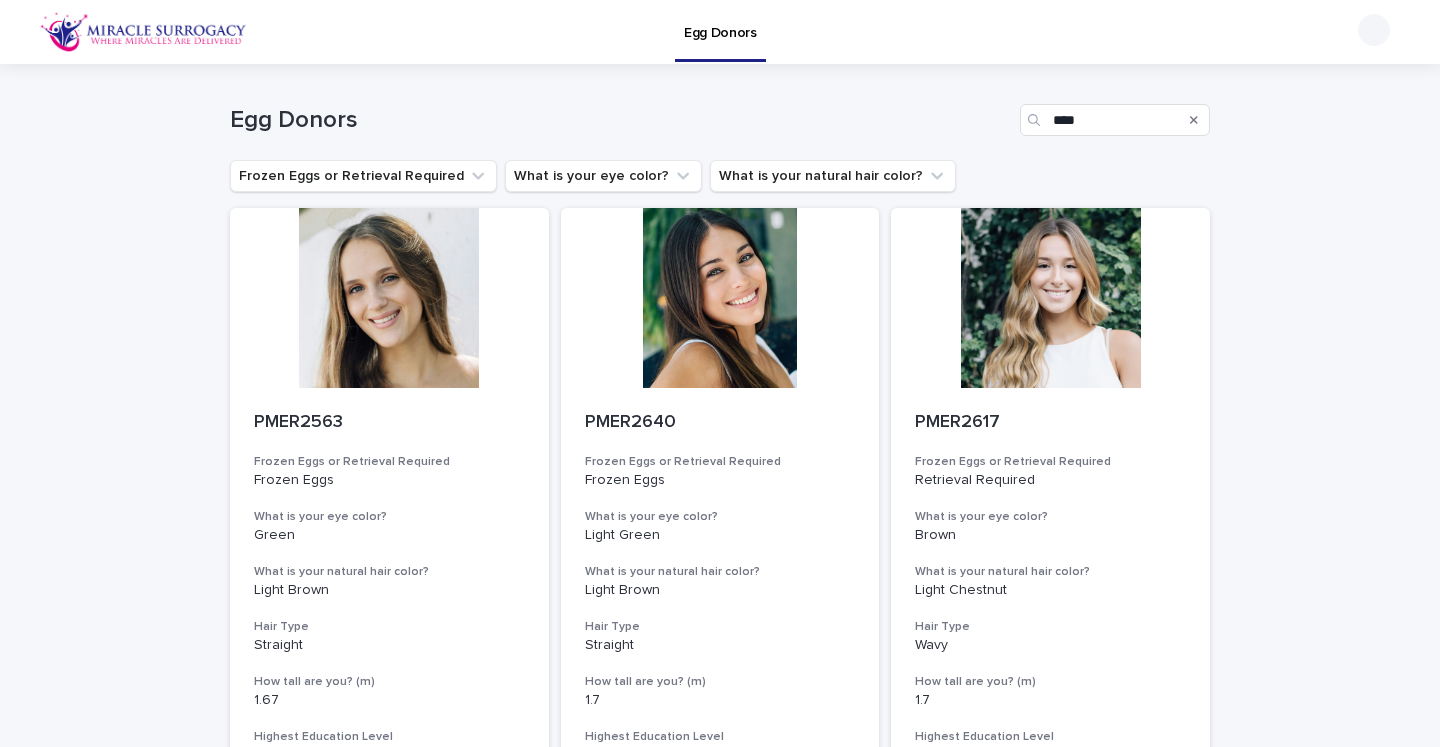 click on "Egg Donors" at bounding box center [720, 21] 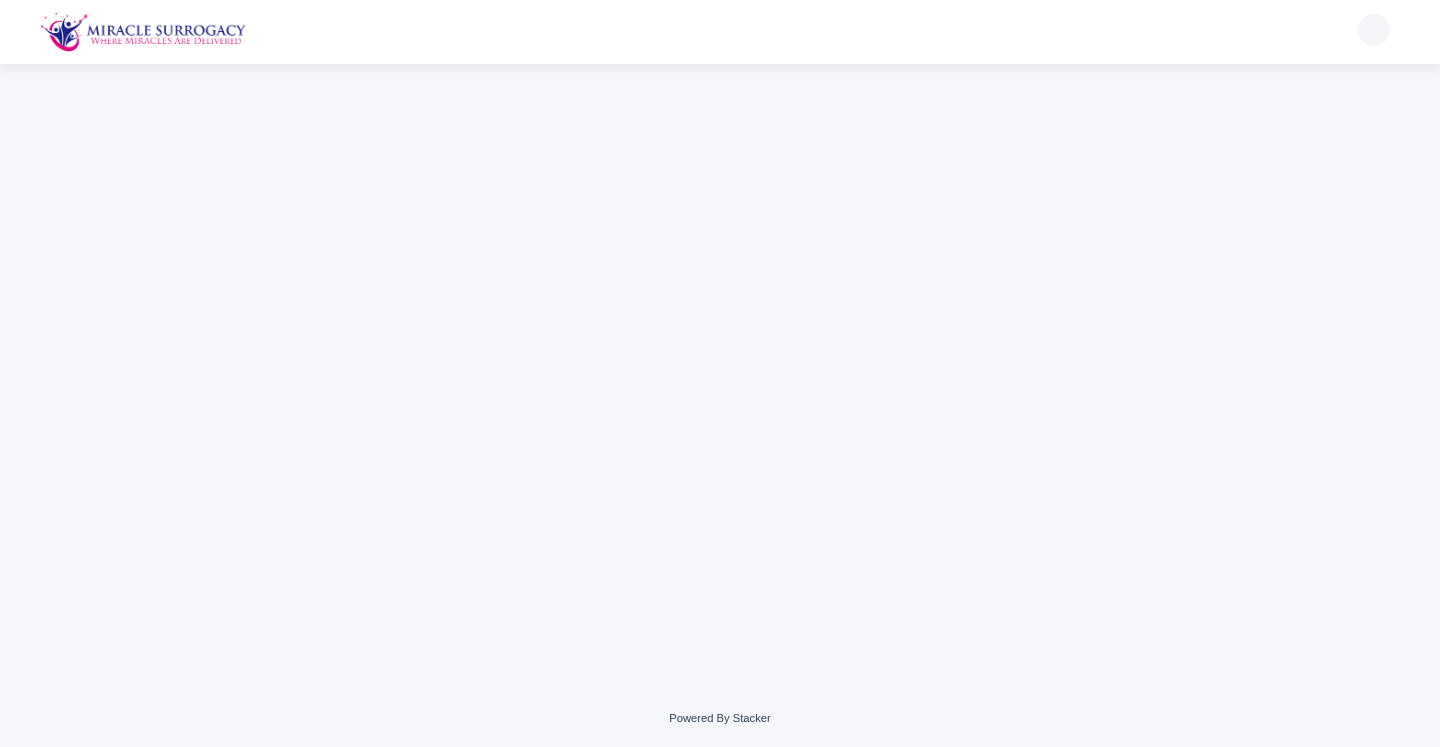 scroll, scrollTop: 0, scrollLeft: 0, axis: both 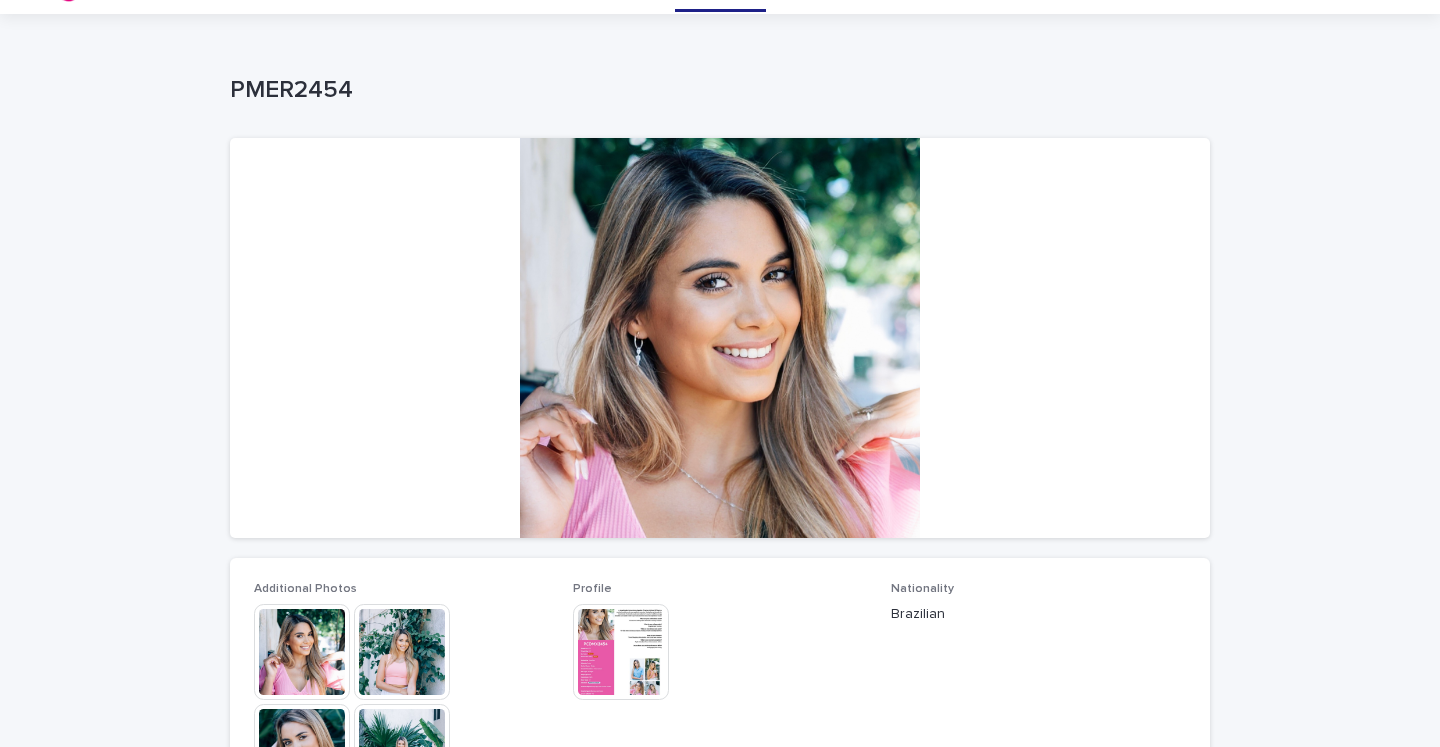 click at bounding box center (621, 652) 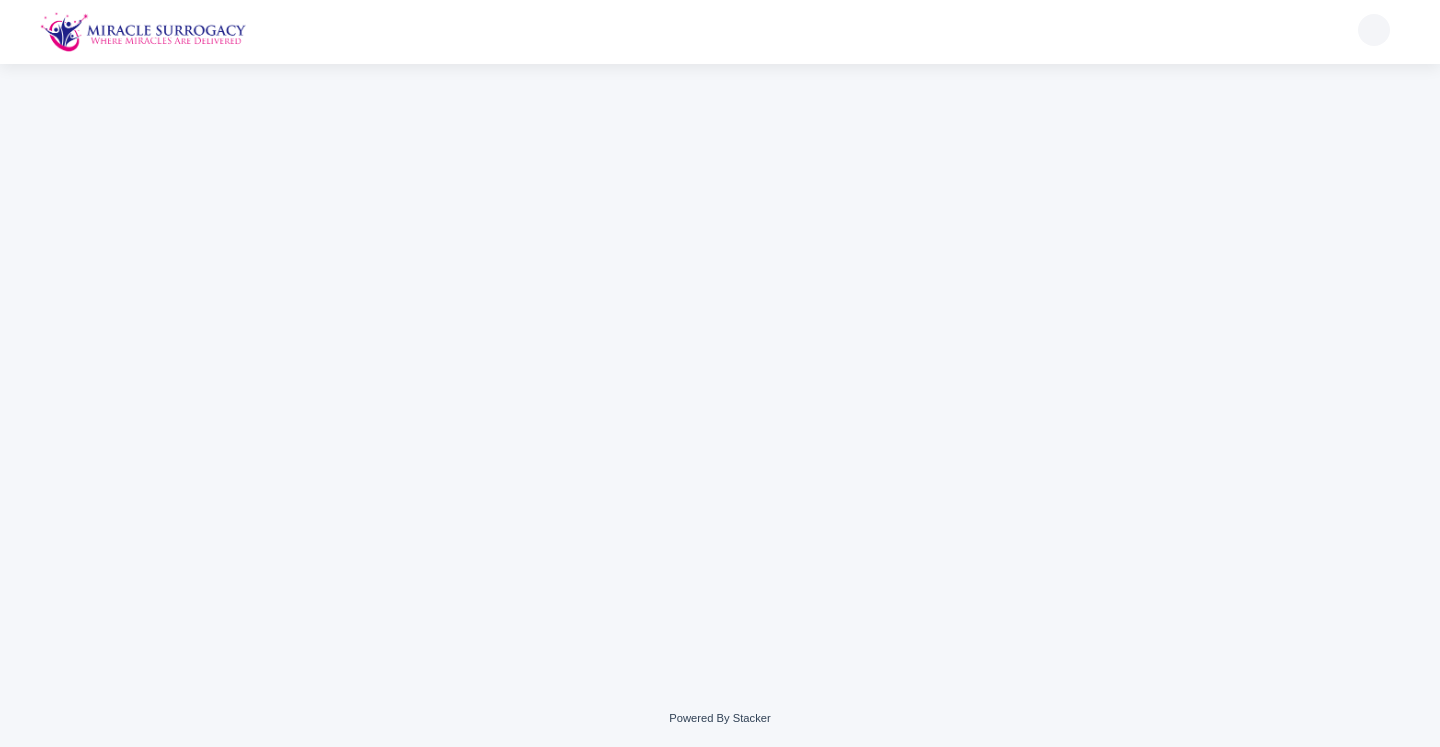 scroll, scrollTop: 0, scrollLeft: 0, axis: both 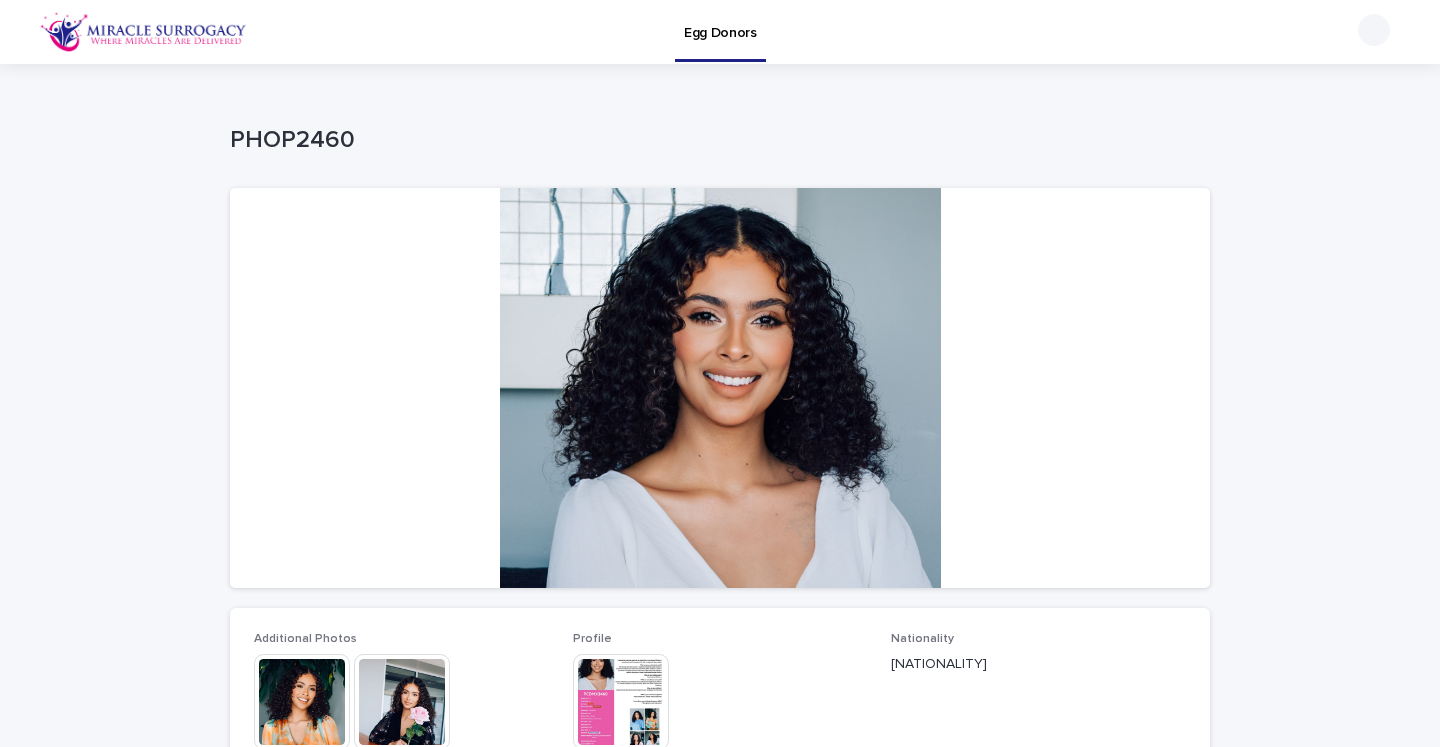 click on "Loading... Saving… Loading... Saving… PHOP2460 PHOP2460 Sorry, there was an error saving your record. Please try again. Please fill out the required fields below. Loading... Saving… Loading... Saving… Loading... Saving… Additional Photos This file cannot be opened Download File Profile This file cannot be opened Download File Nationality Colombian Frozen Eggs or Retrieval Required - What is your eye color? Brown Age 25 Blood Type O+ How tall are you? (m) 1.75 What is your natural hair color? Dark Brown Hair Type Curly Body Type Slim Handedness Right Favorite Subjects Law, languages and diplomatic history Are you athetlic? Yes Highest Education Level Bachelor's Degree" at bounding box center [720, 853] 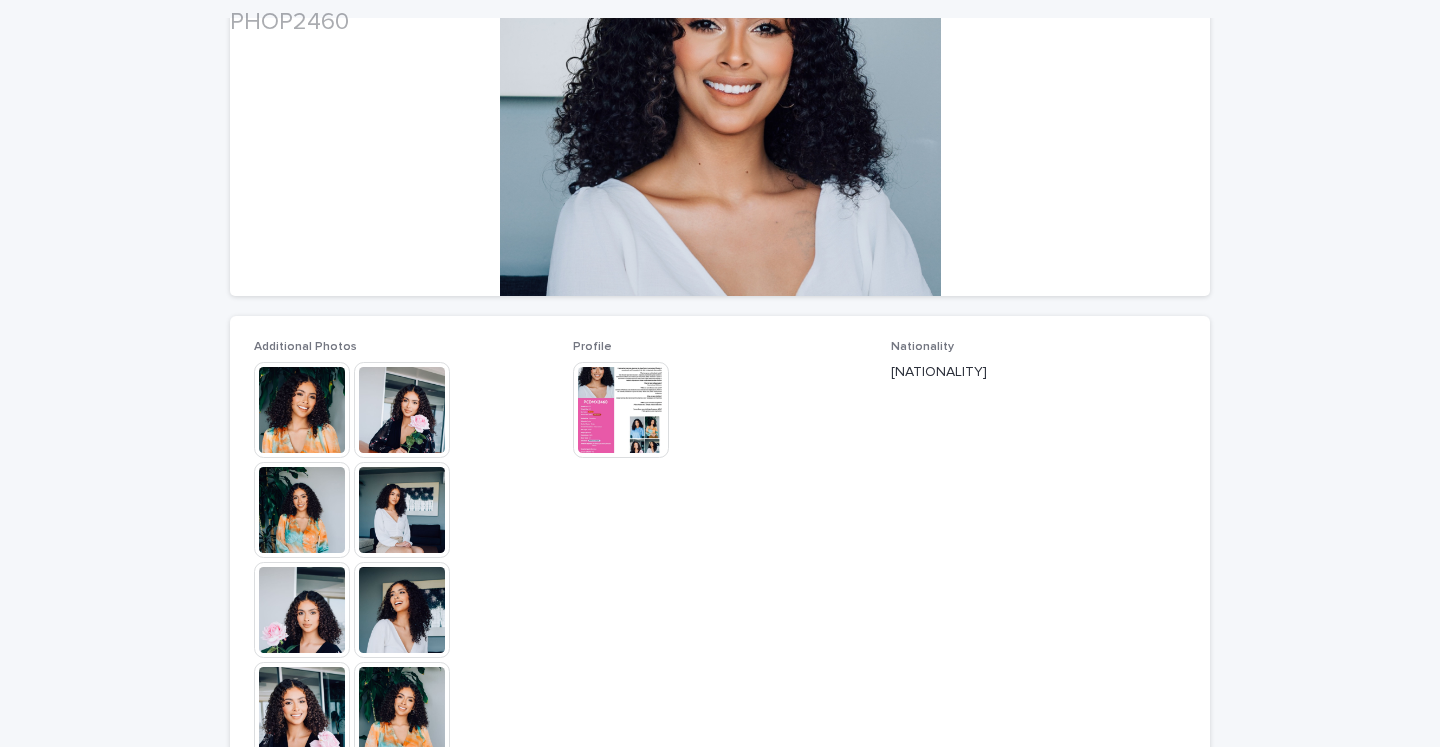 scroll, scrollTop: 317, scrollLeft: 0, axis: vertical 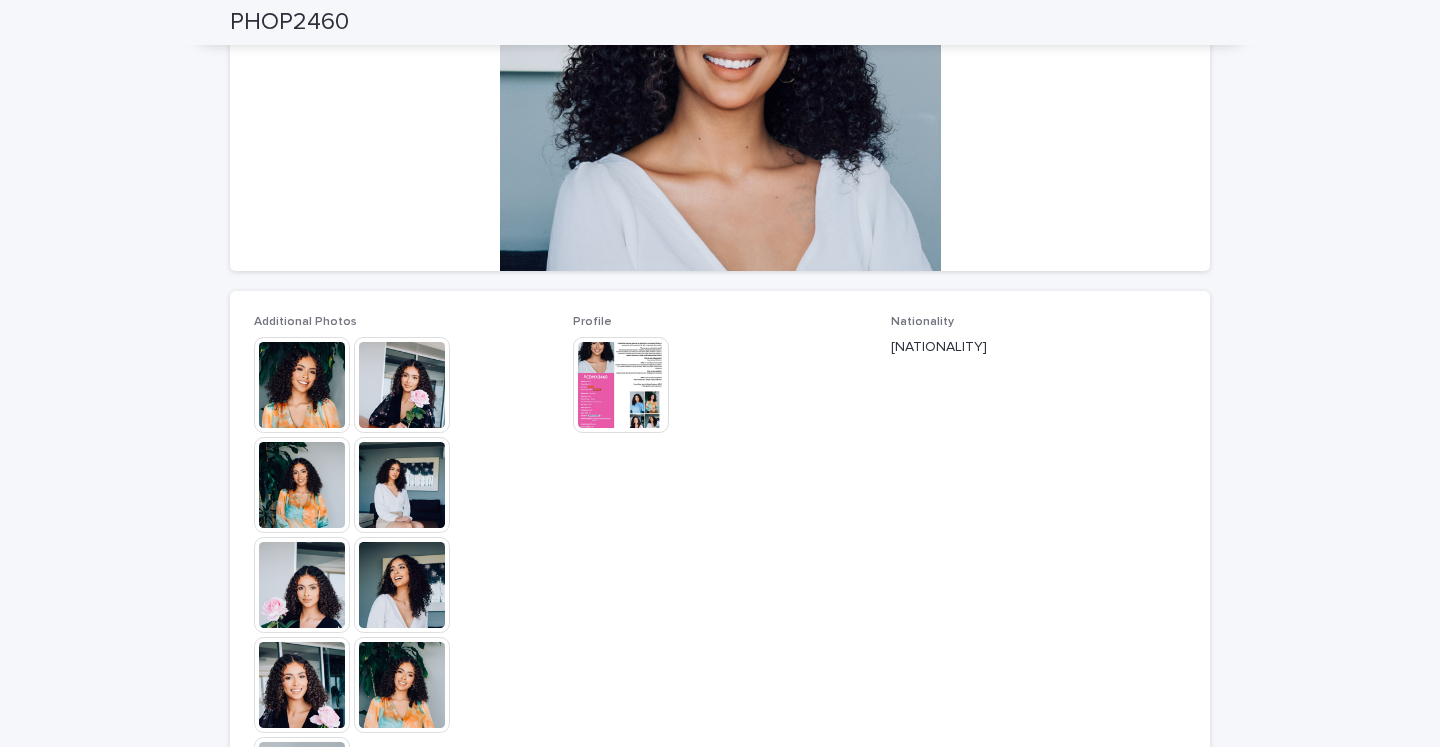click at bounding box center (302, 385) 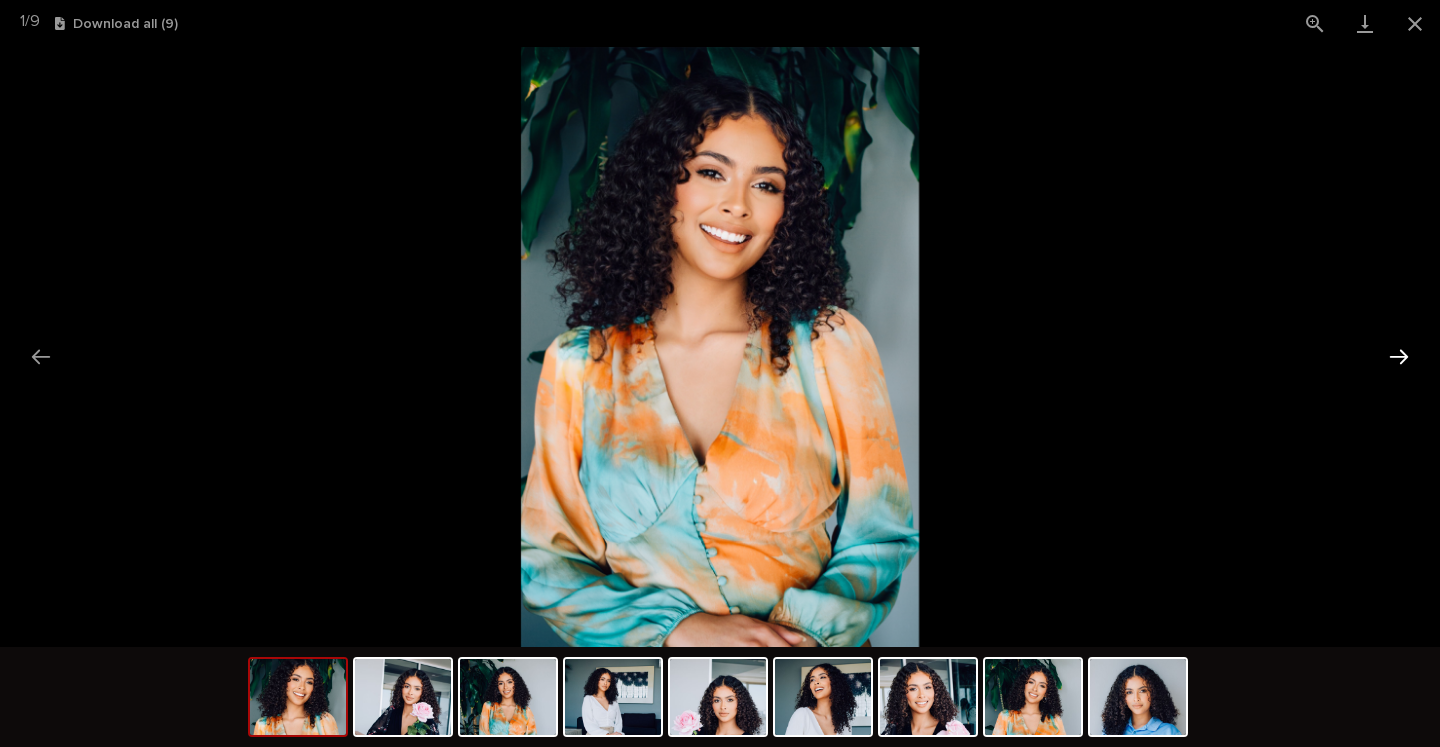 click at bounding box center [1399, 356] 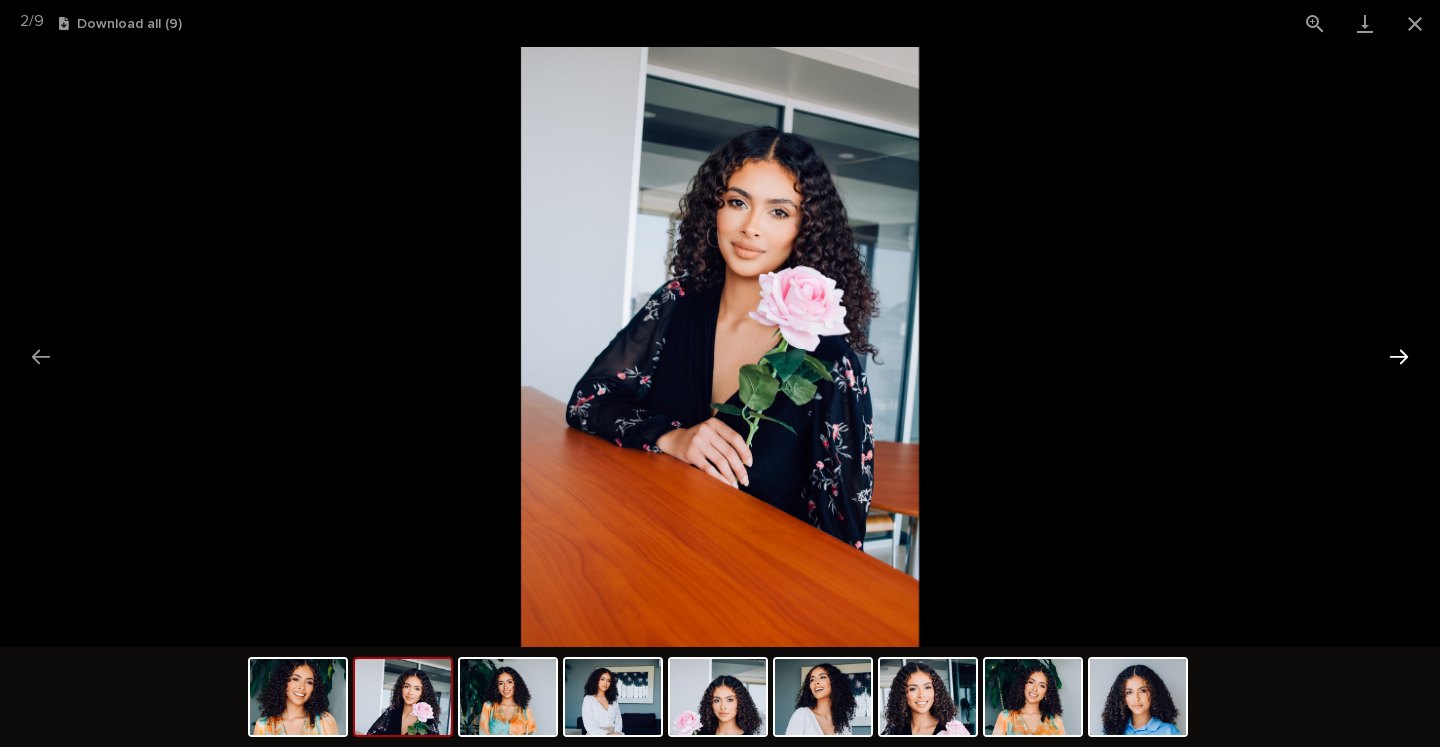 click at bounding box center (1399, 356) 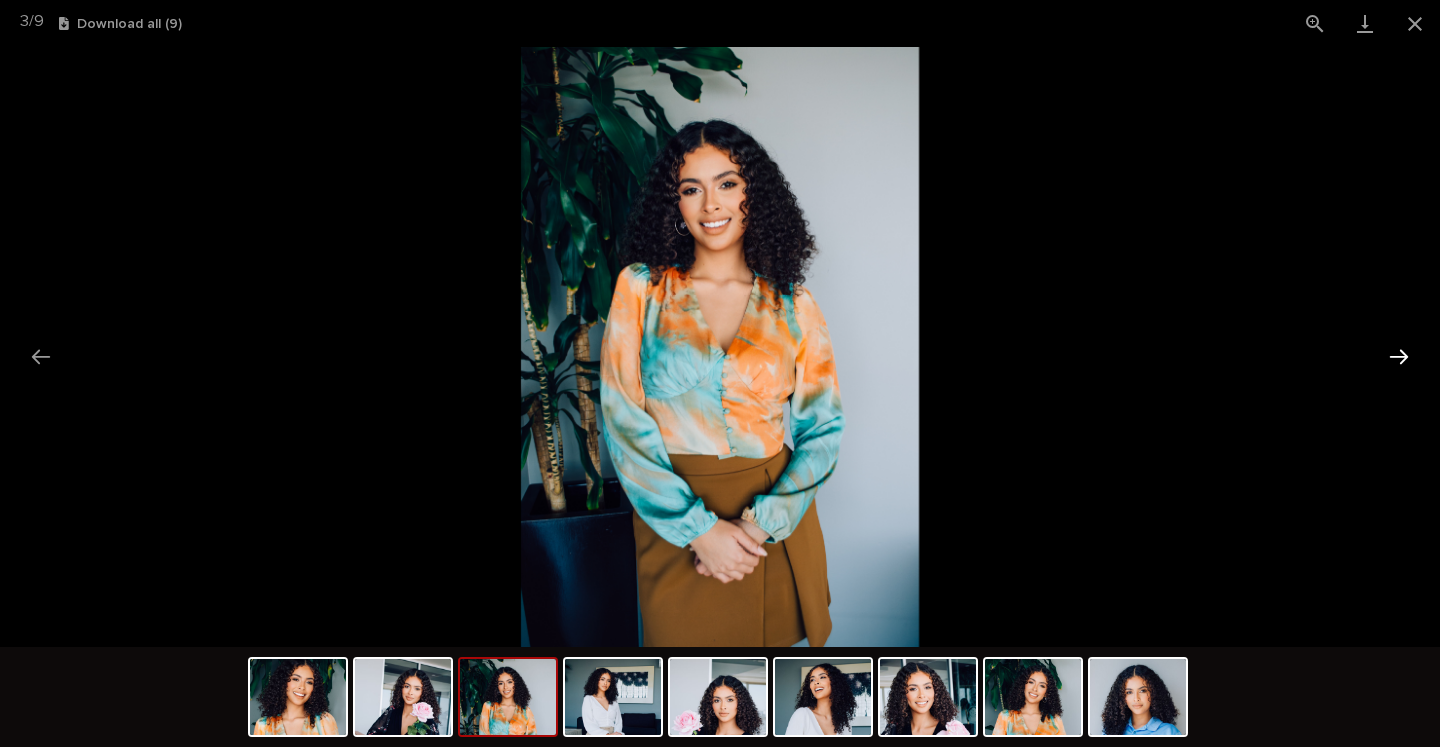 click at bounding box center (1399, 356) 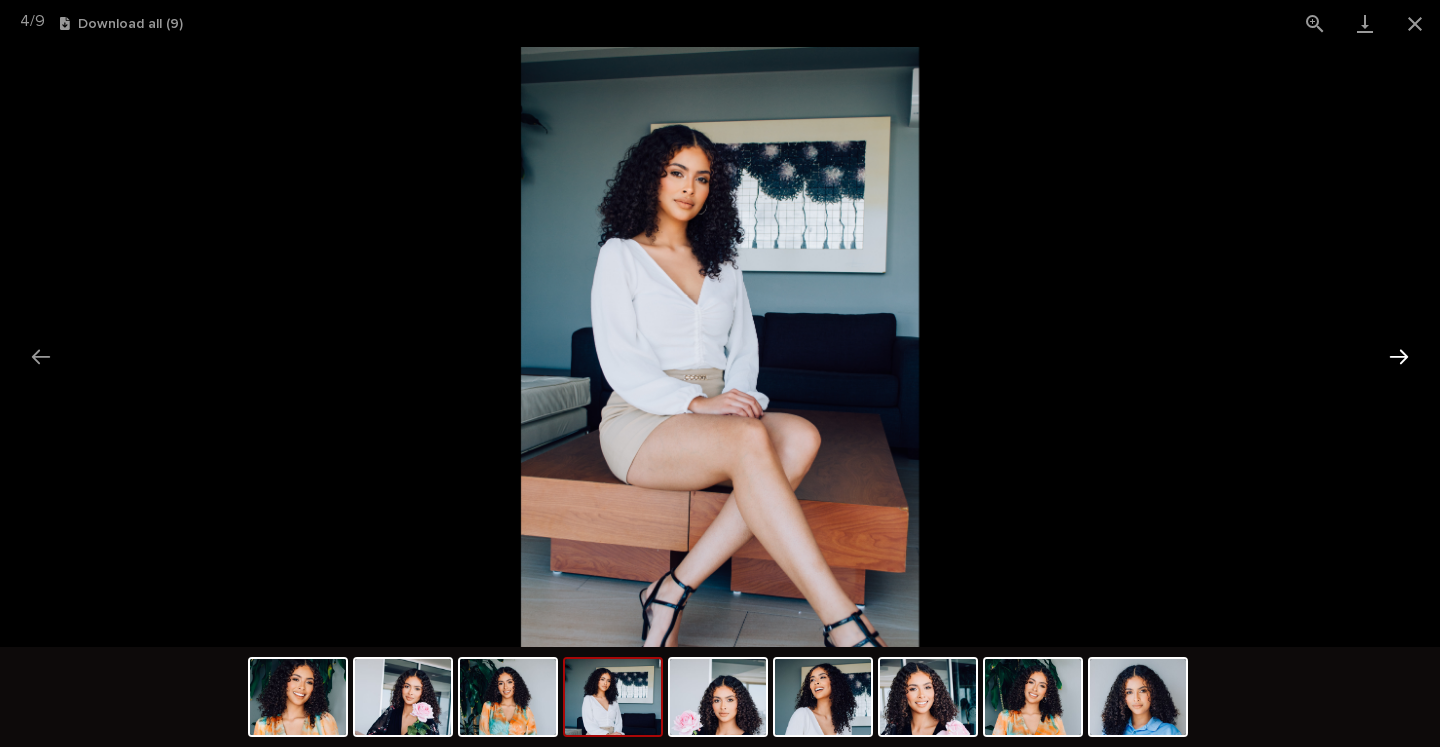 click at bounding box center [1399, 356] 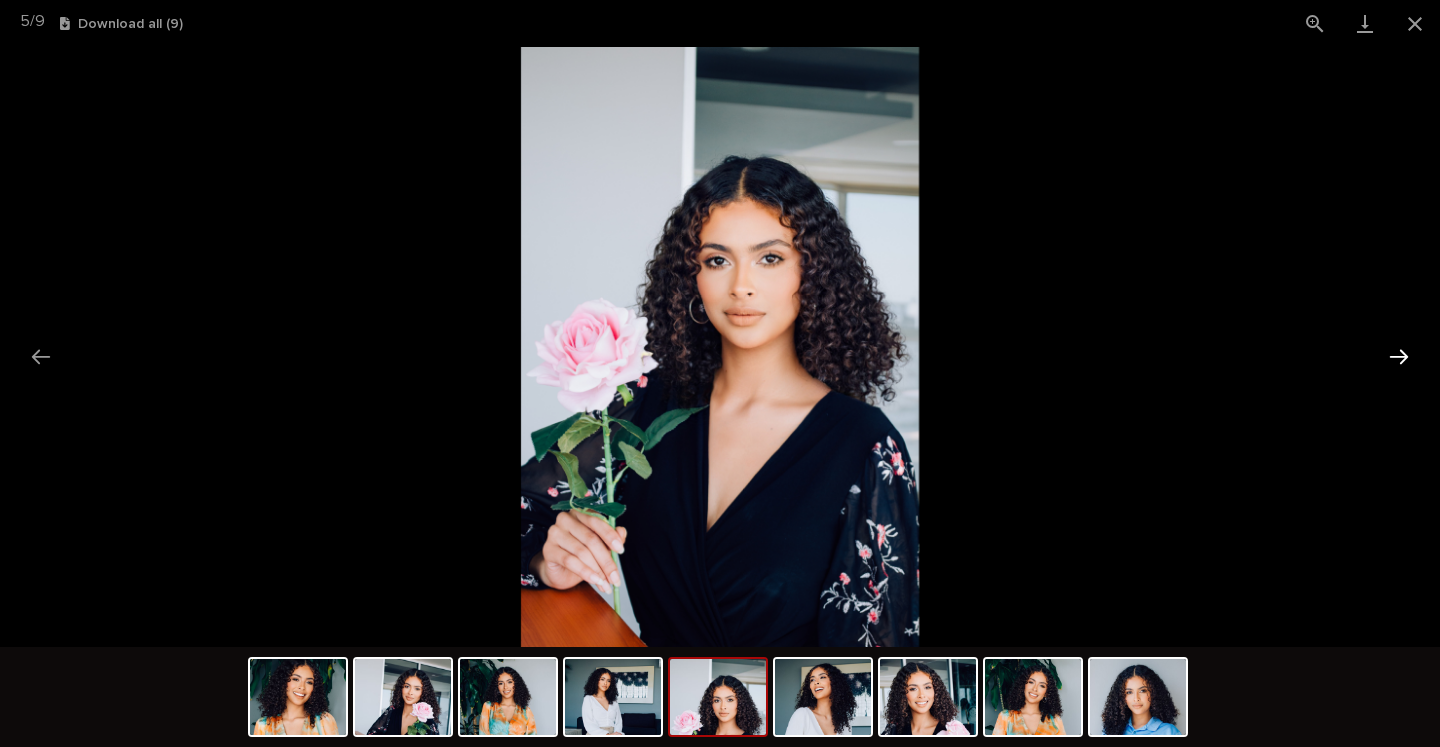 click at bounding box center [1399, 356] 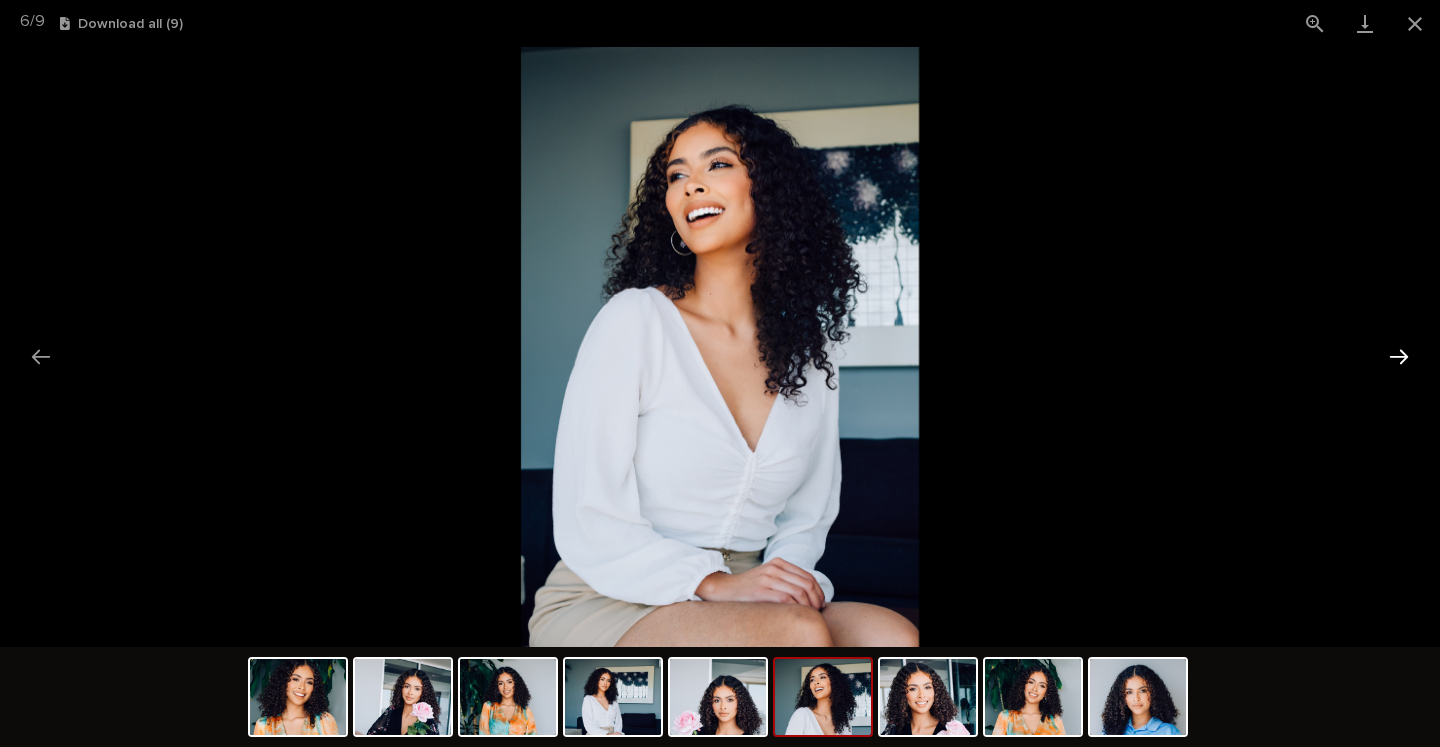 click at bounding box center [1399, 356] 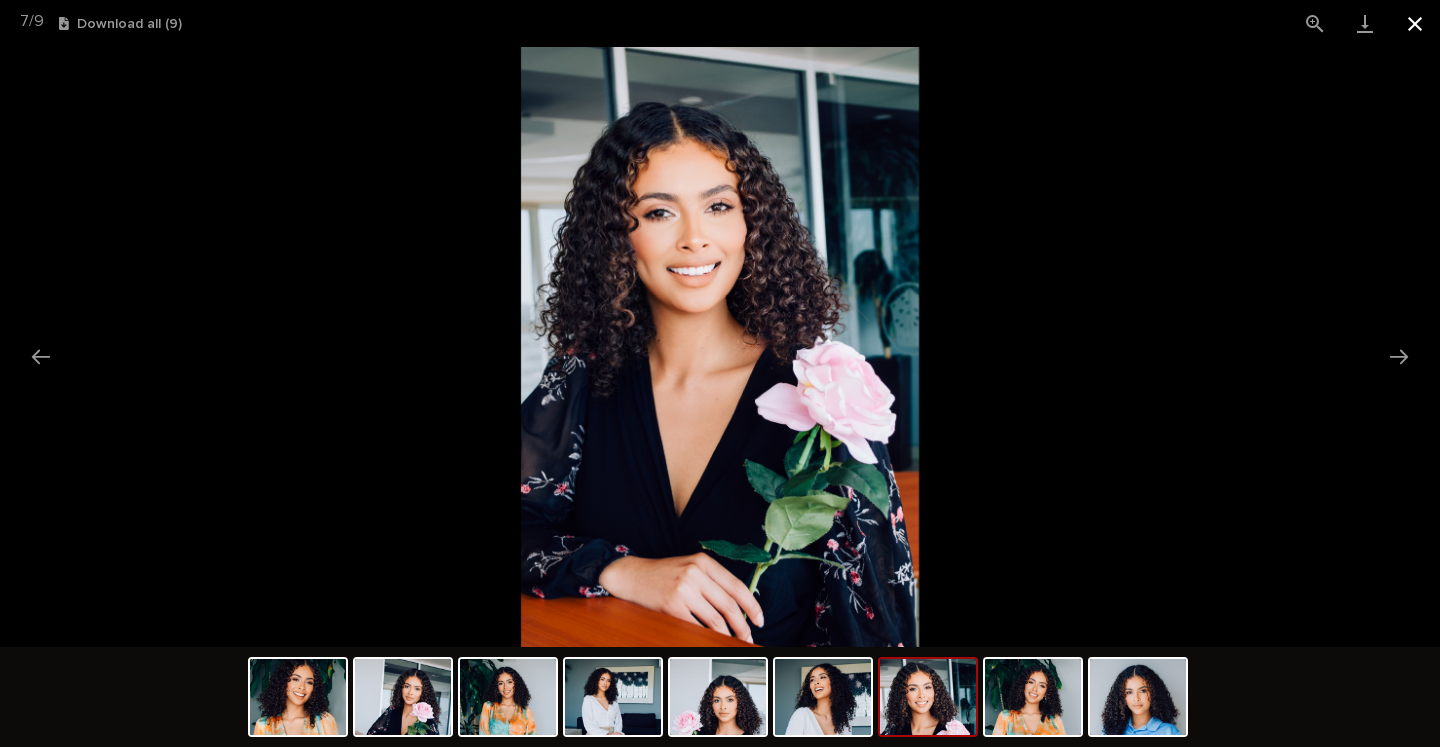 click at bounding box center [1415, 23] 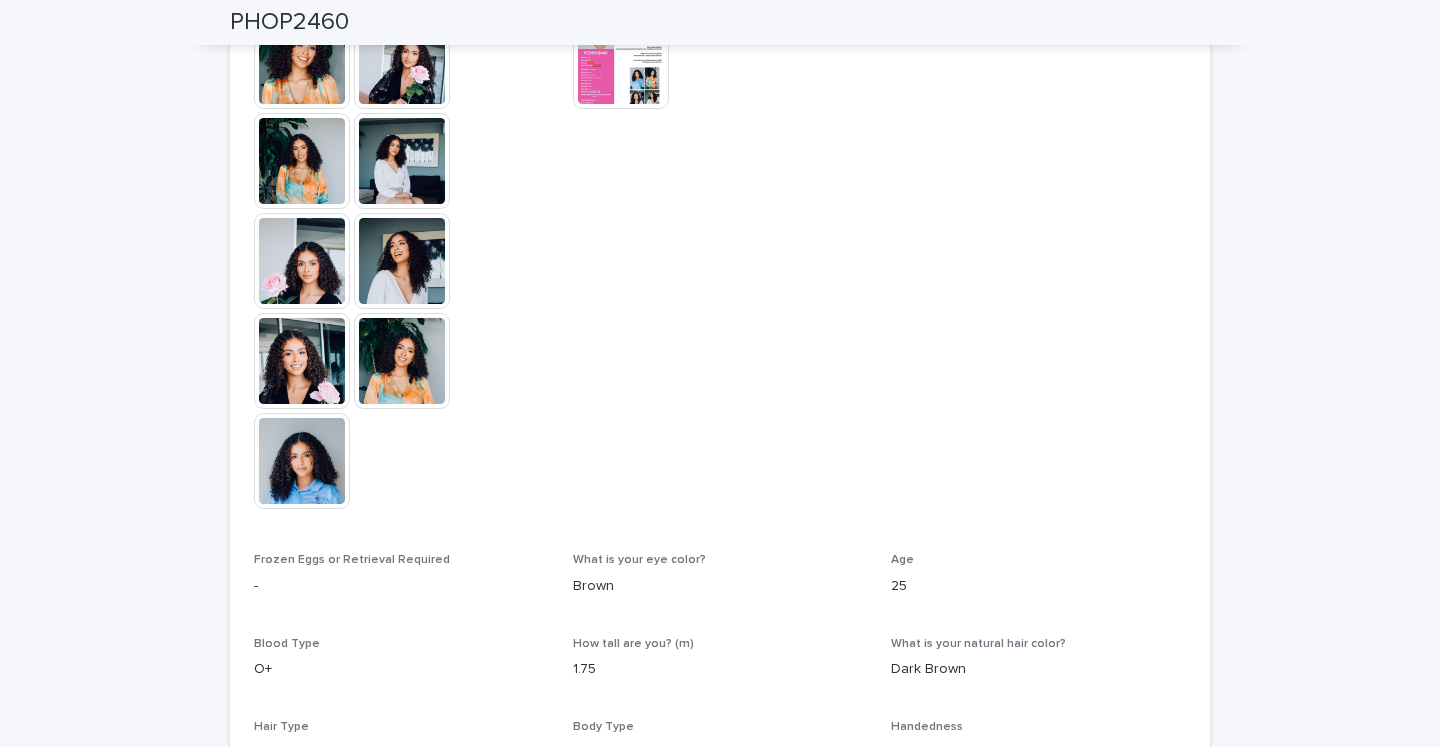 scroll, scrollTop: 615, scrollLeft: 0, axis: vertical 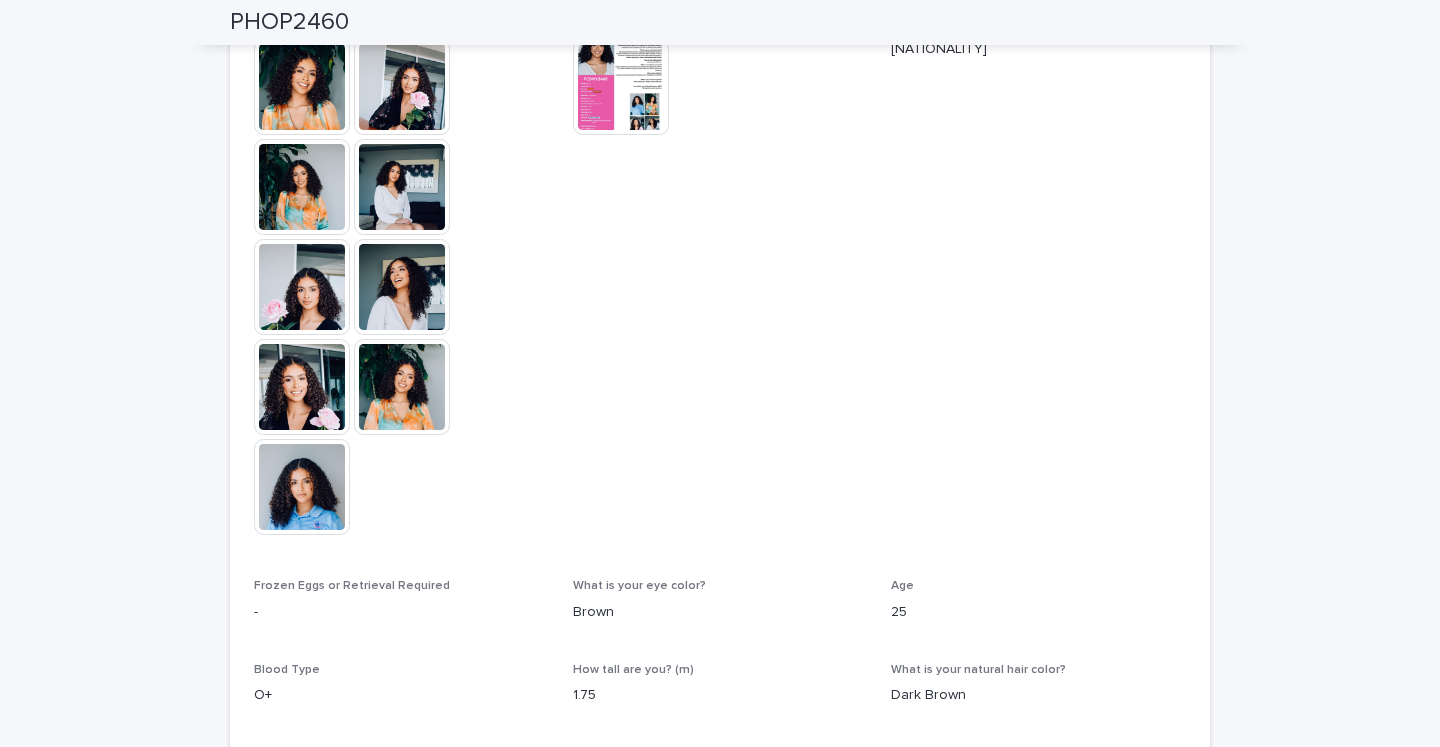 click at bounding box center [302, 487] 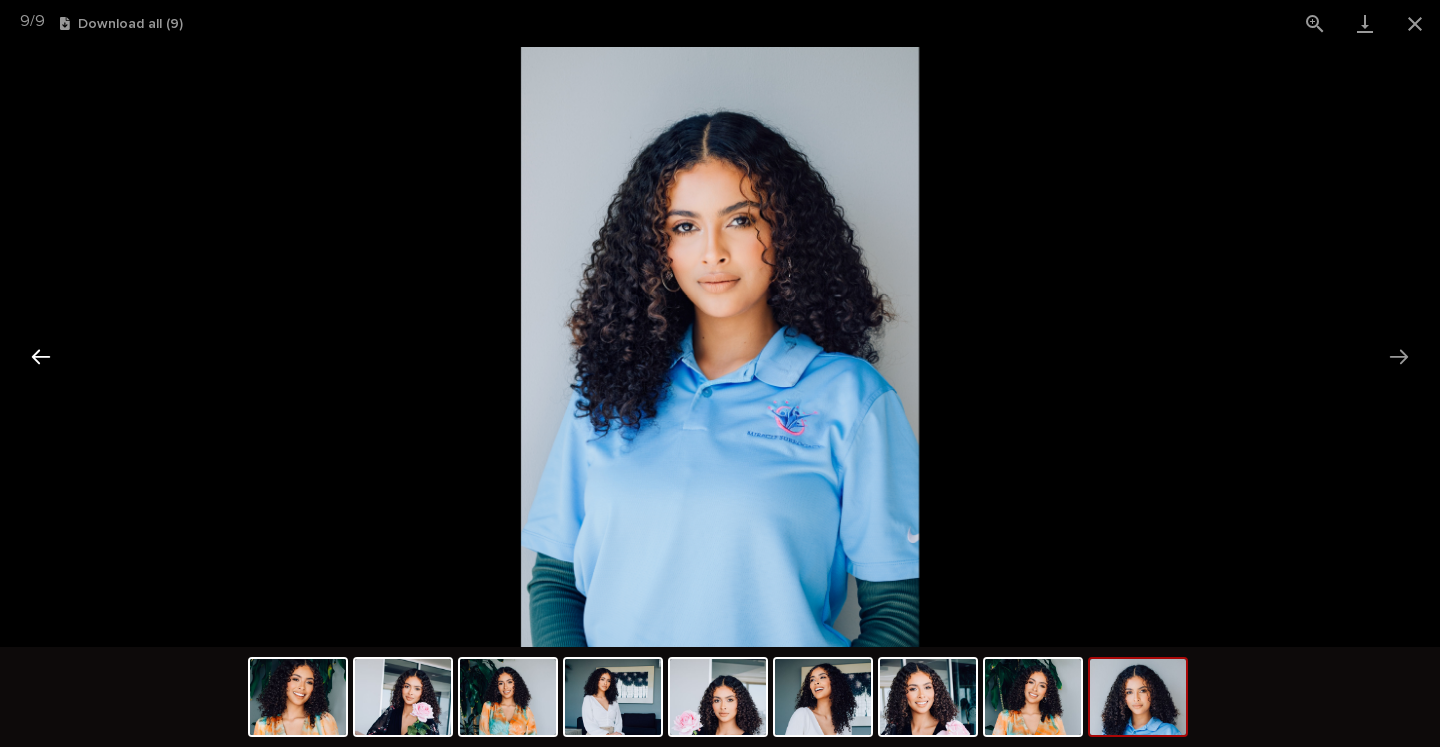 click at bounding box center (41, 356) 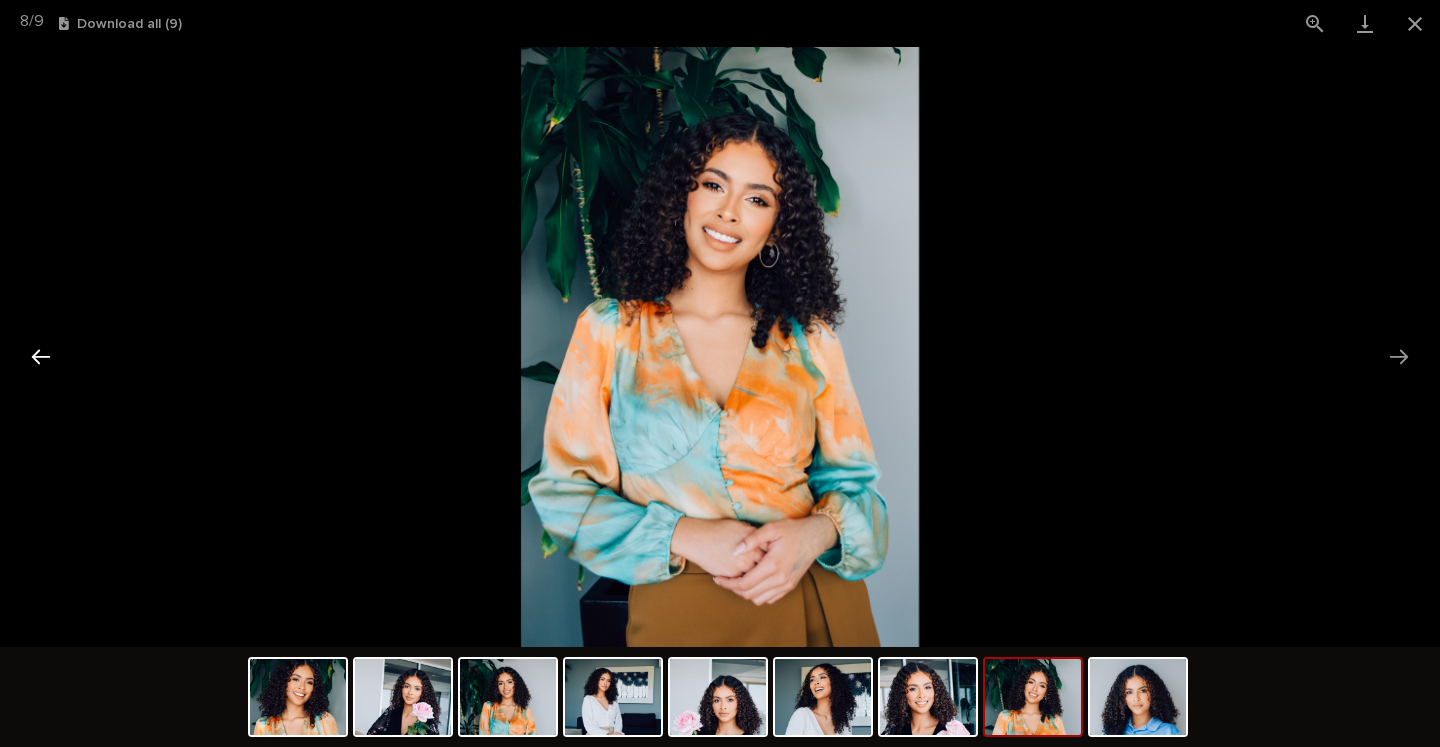 click at bounding box center (41, 356) 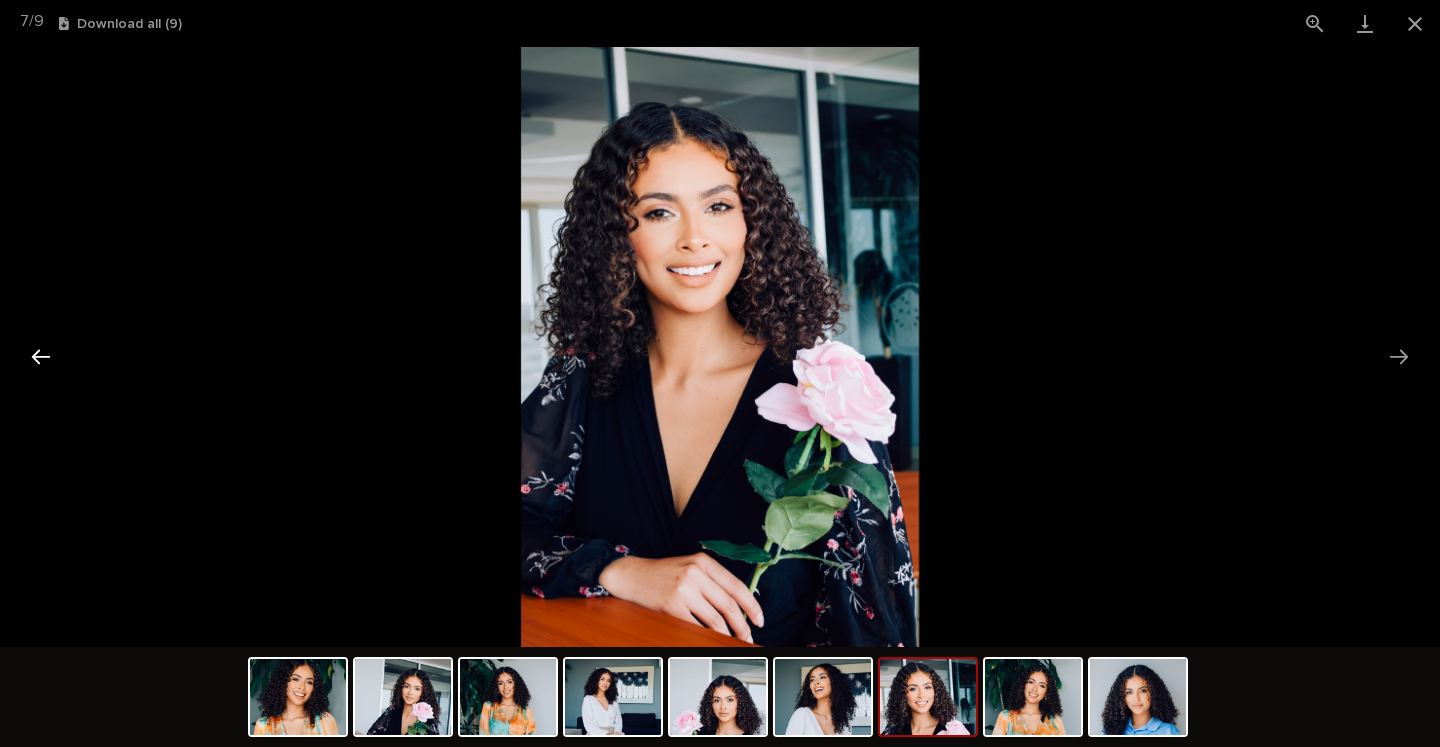 click at bounding box center [41, 356] 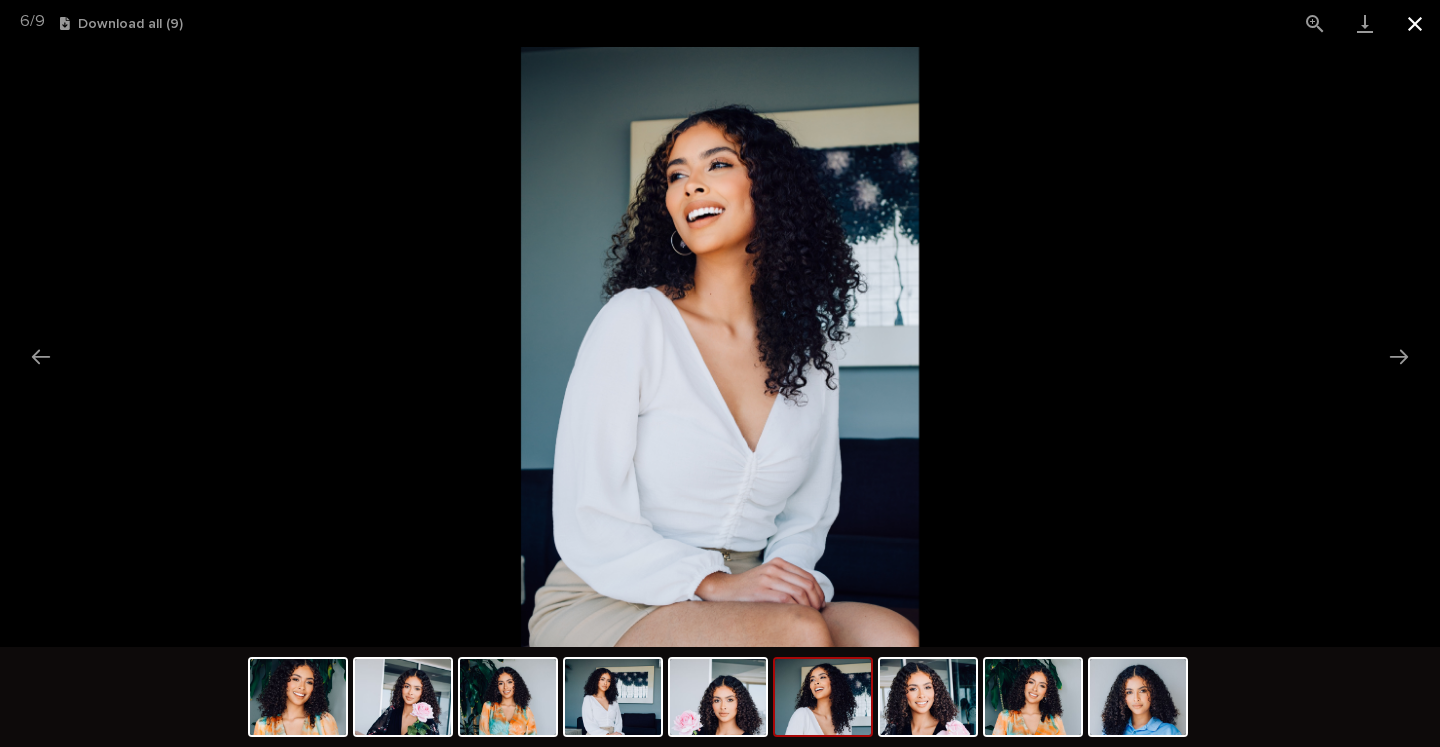 click at bounding box center (1415, 23) 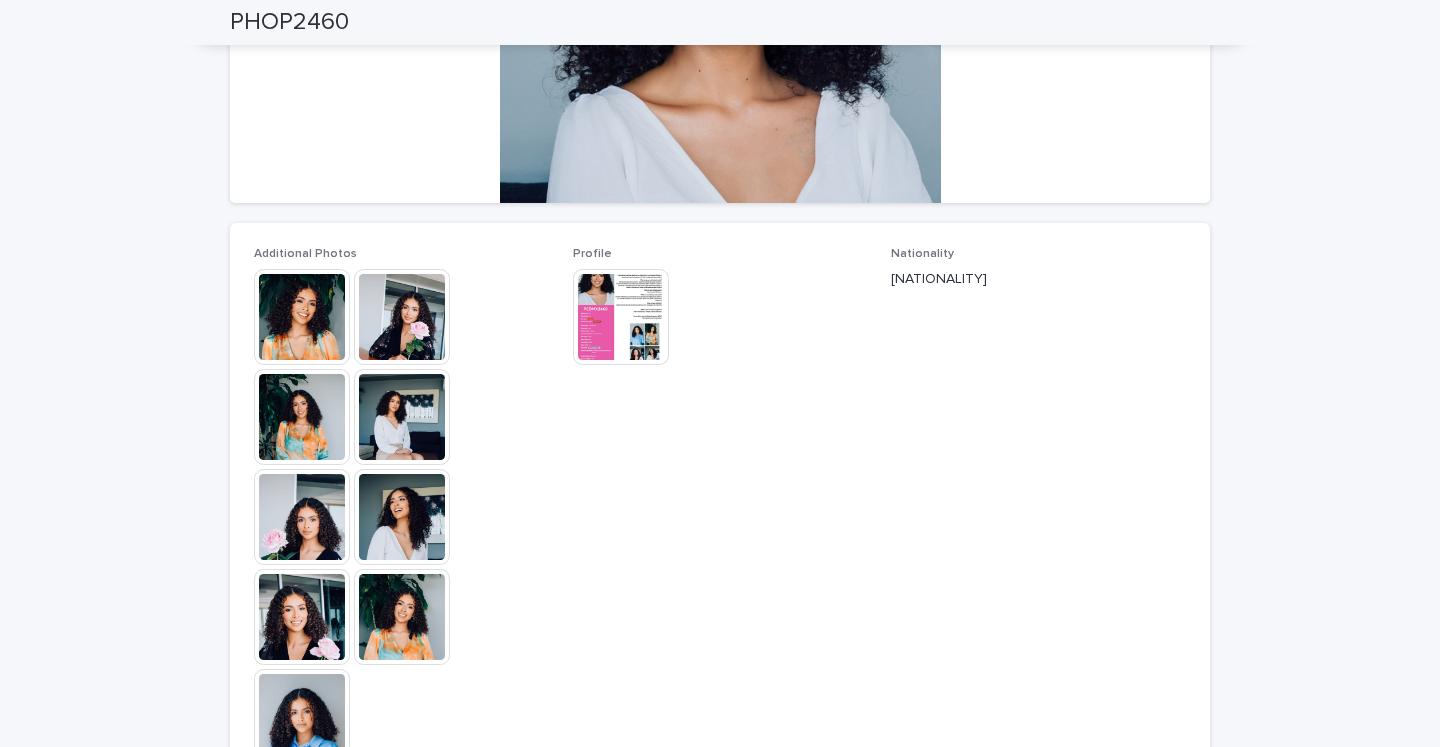 scroll, scrollTop: 375, scrollLeft: 0, axis: vertical 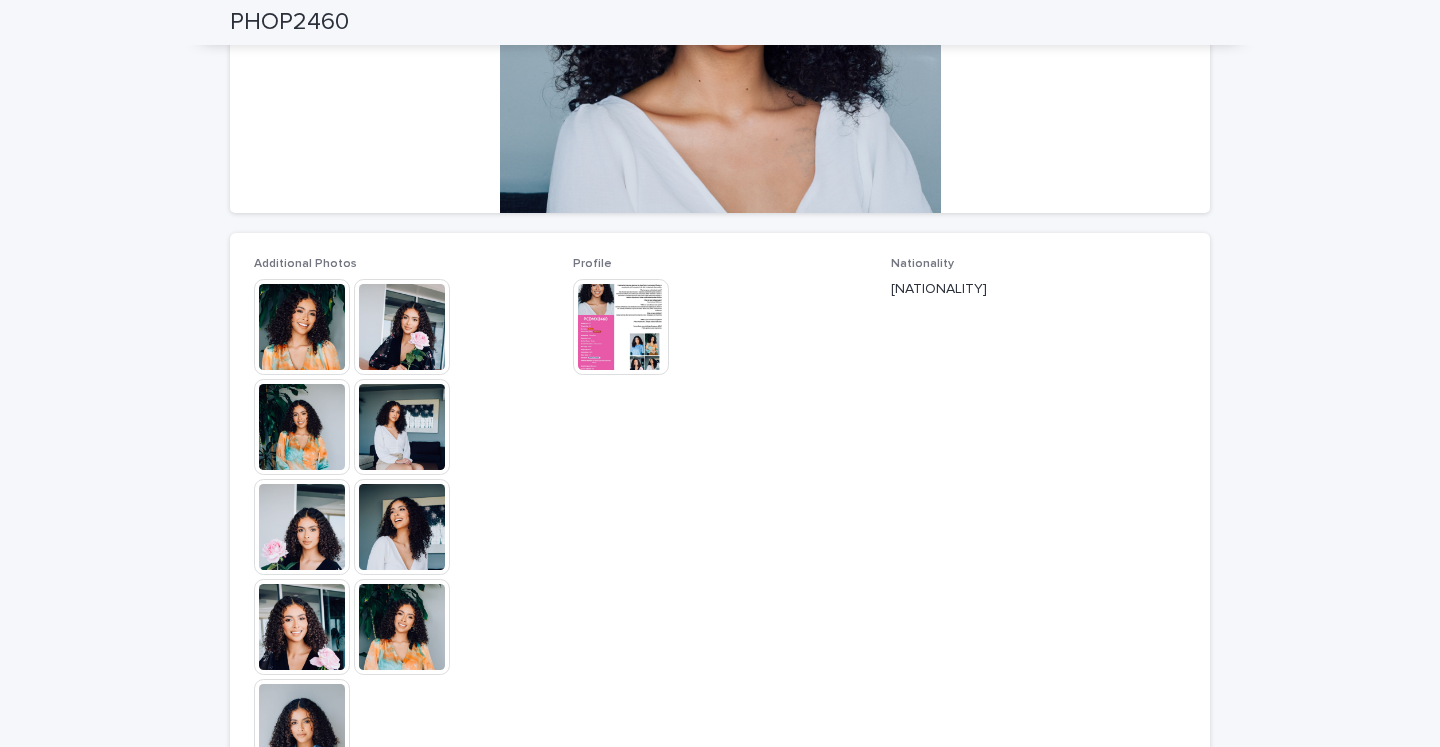 click at bounding box center (621, 327) 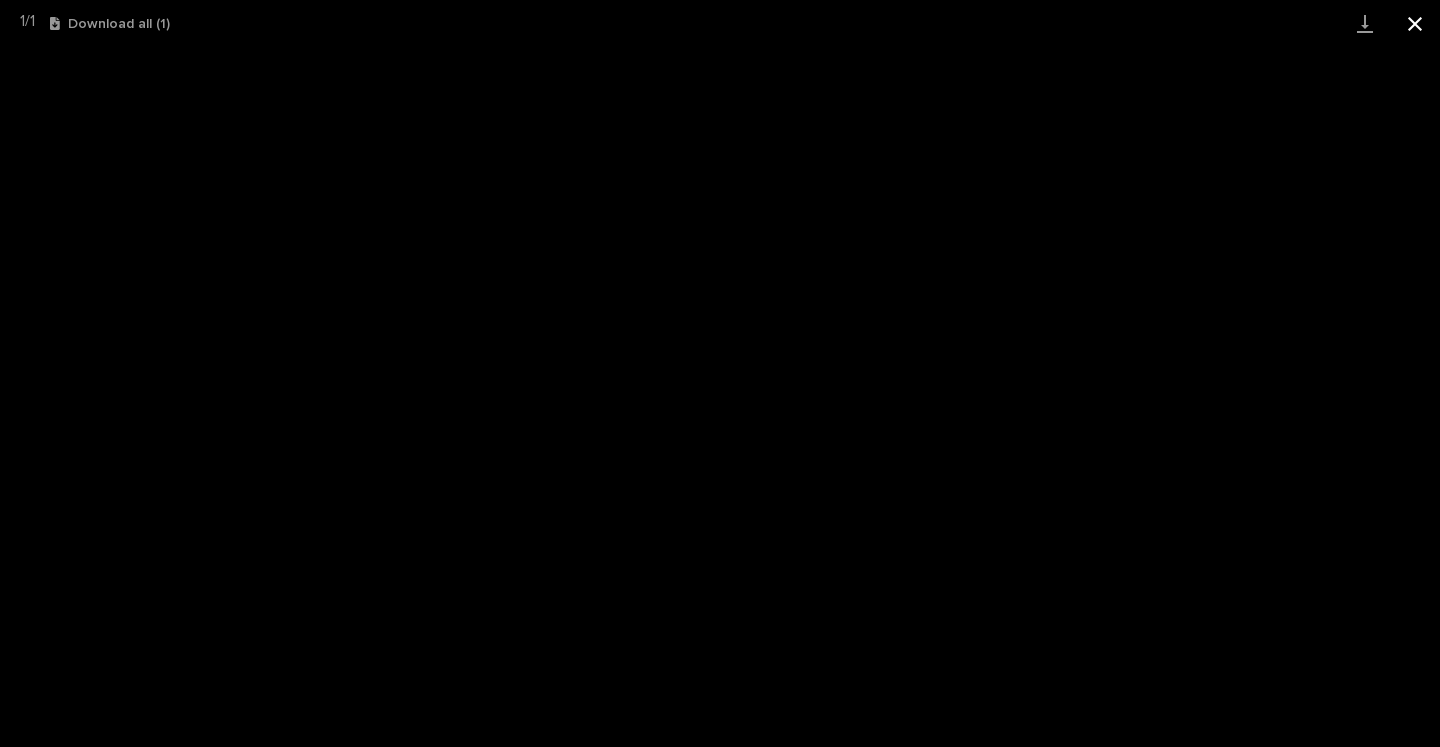 click at bounding box center [1415, 23] 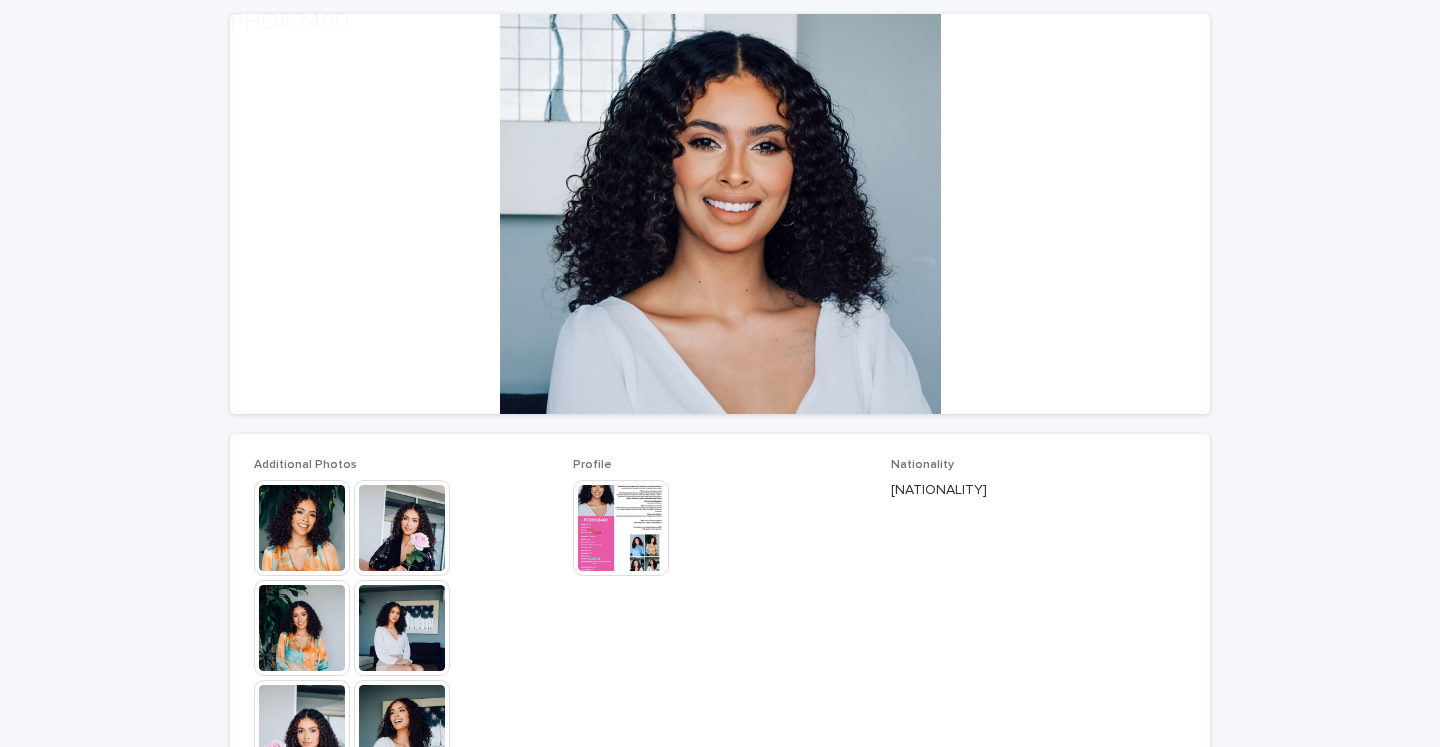 scroll, scrollTop: 190, scrollLeft: 0, axis: vertical 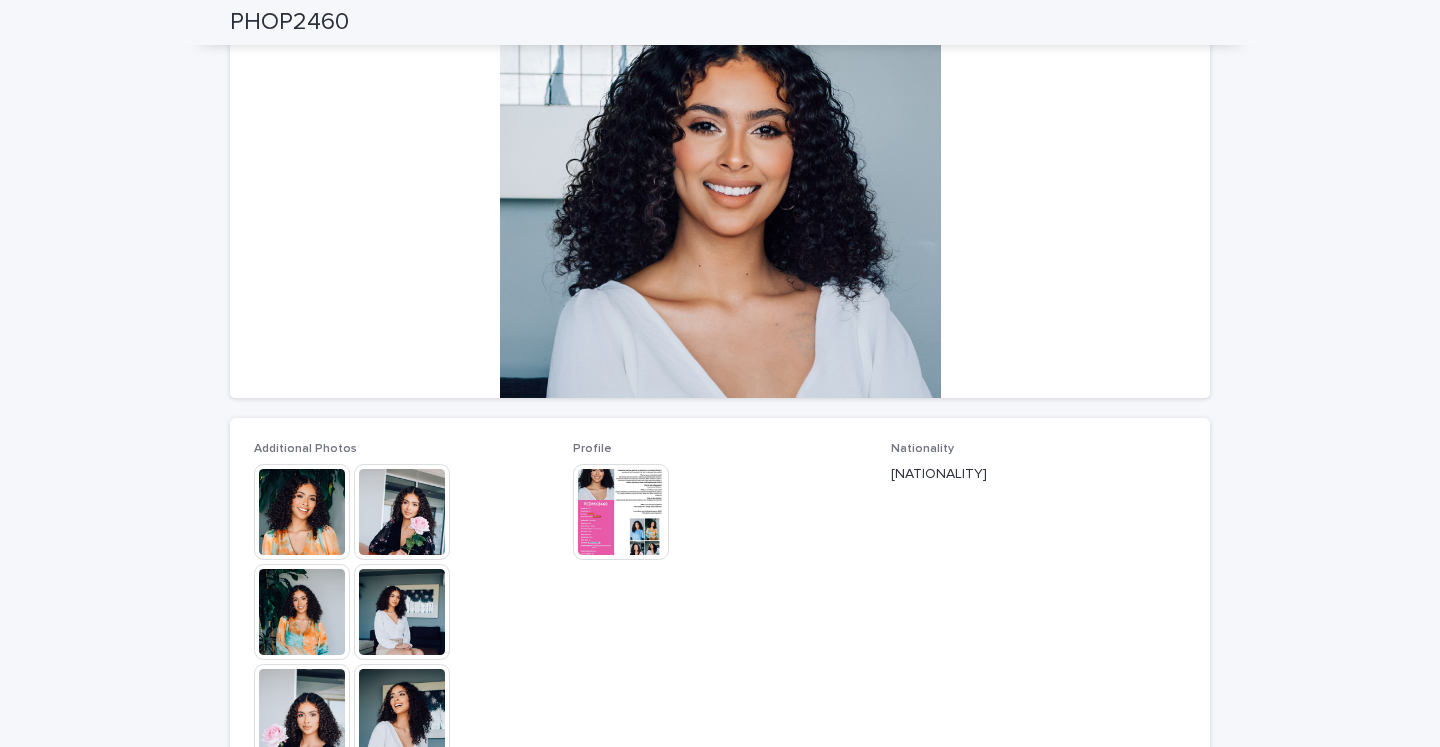 click at bounding box center [402, 512] 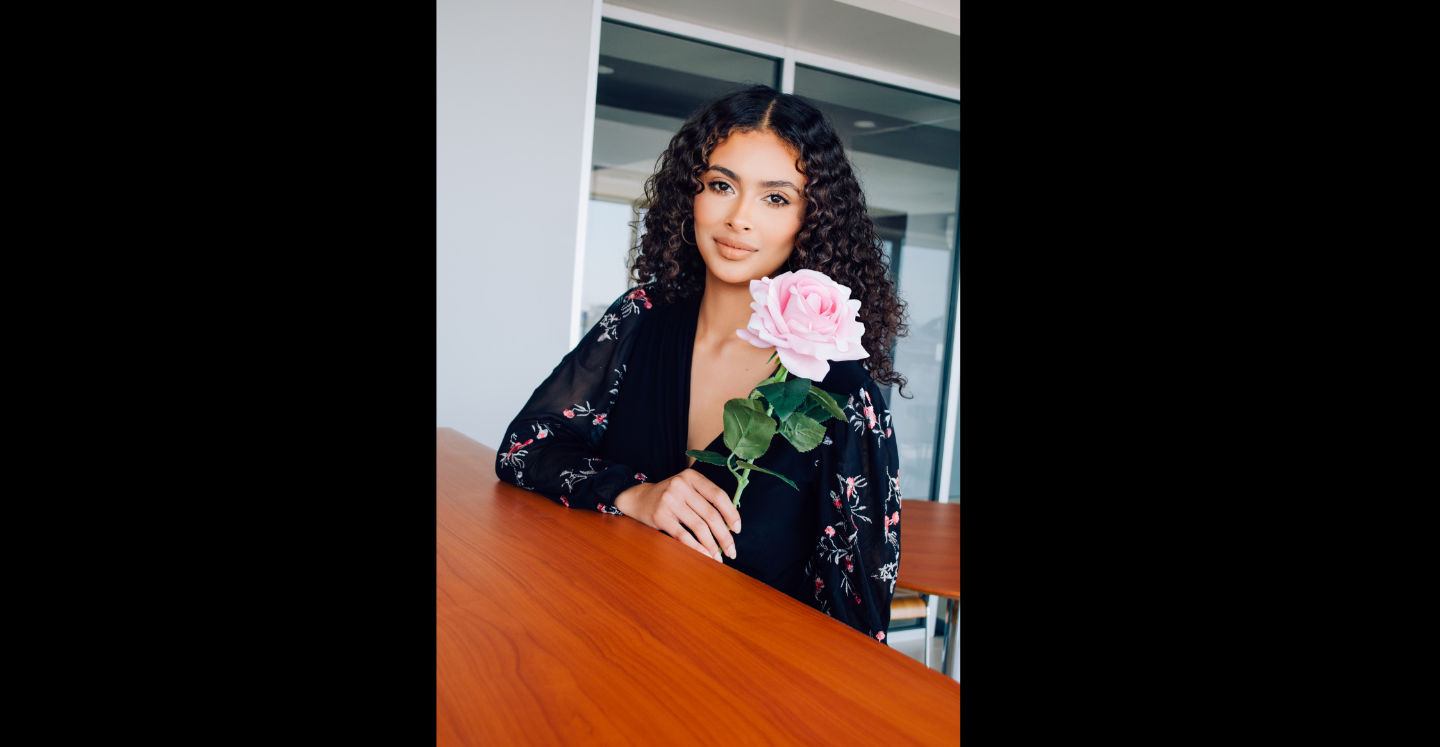 click at bounding box center (720, 347) 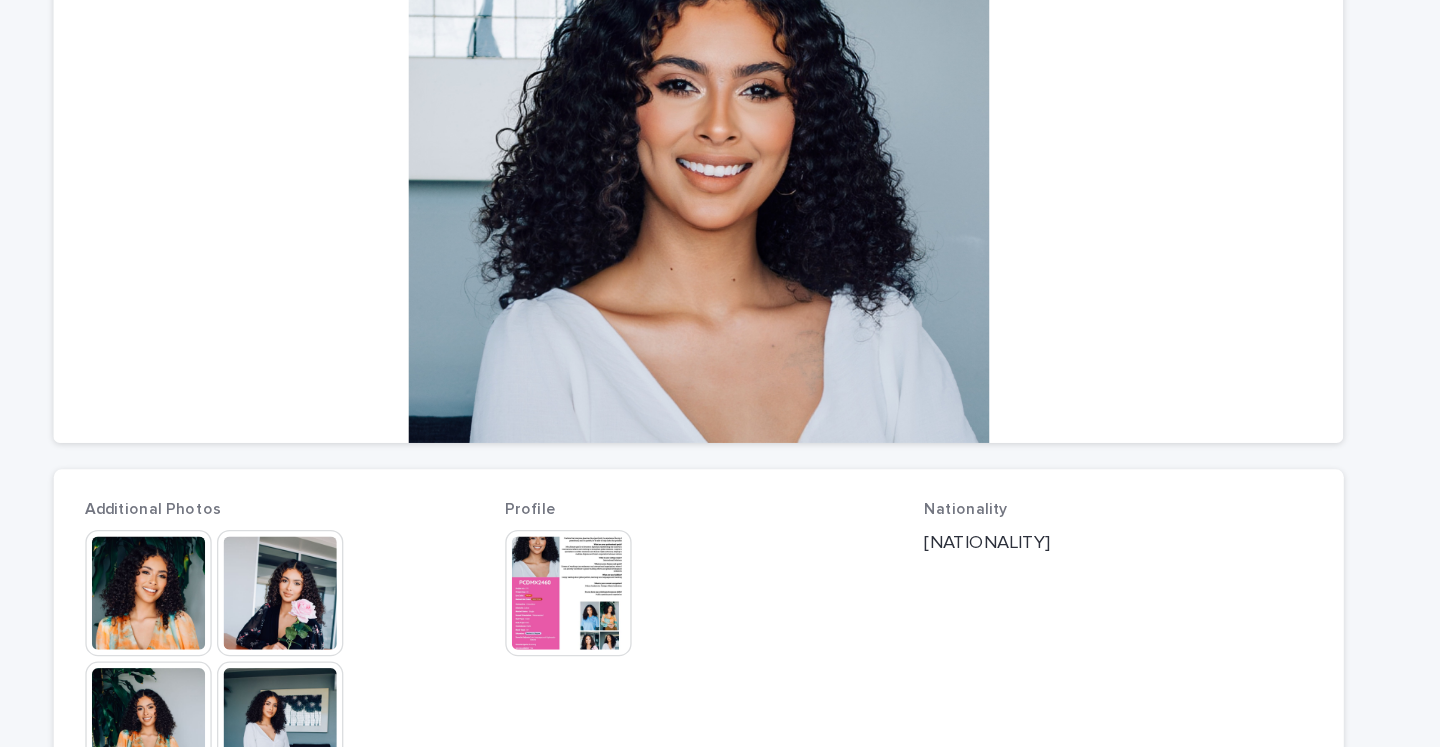 scroll, scrollTop: 0, scrollLeft: 0, axis: both 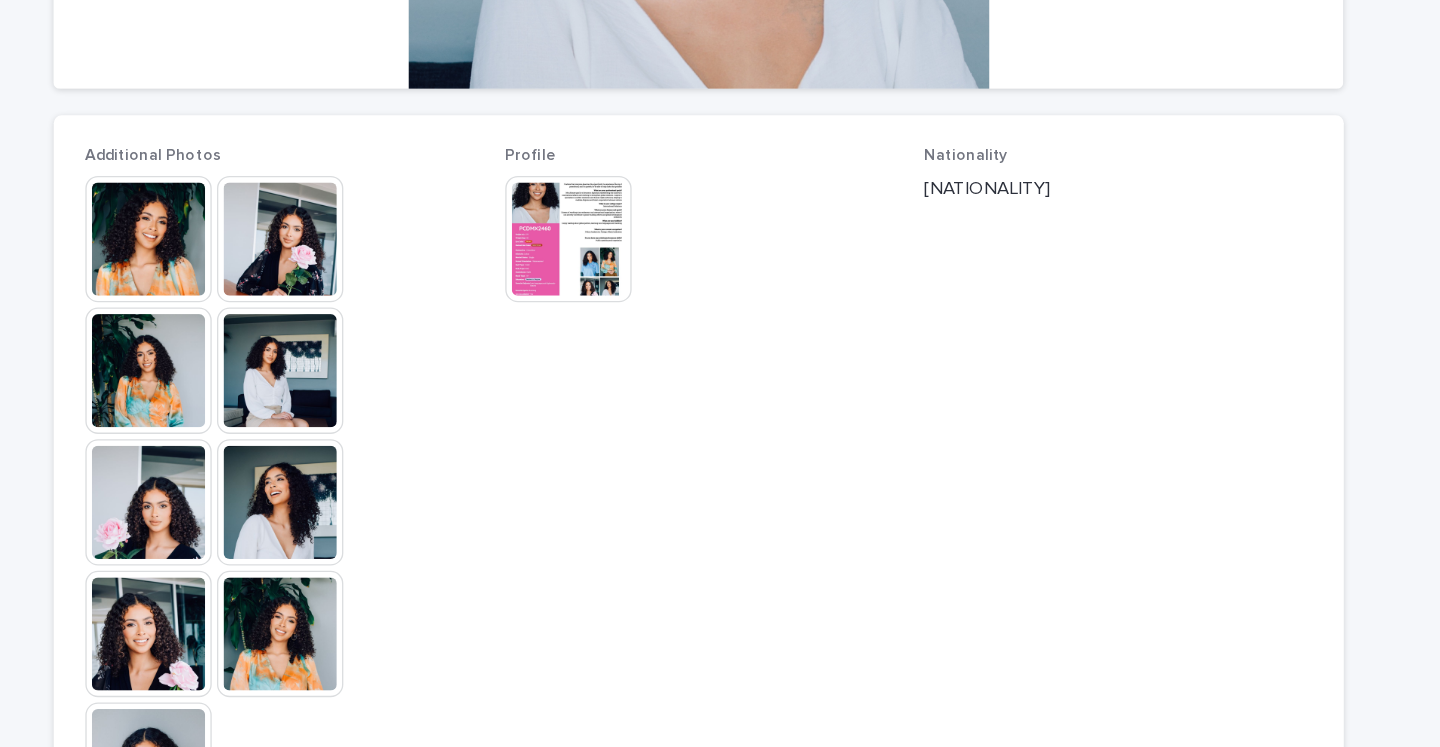 click at bounding box center [402, 343] 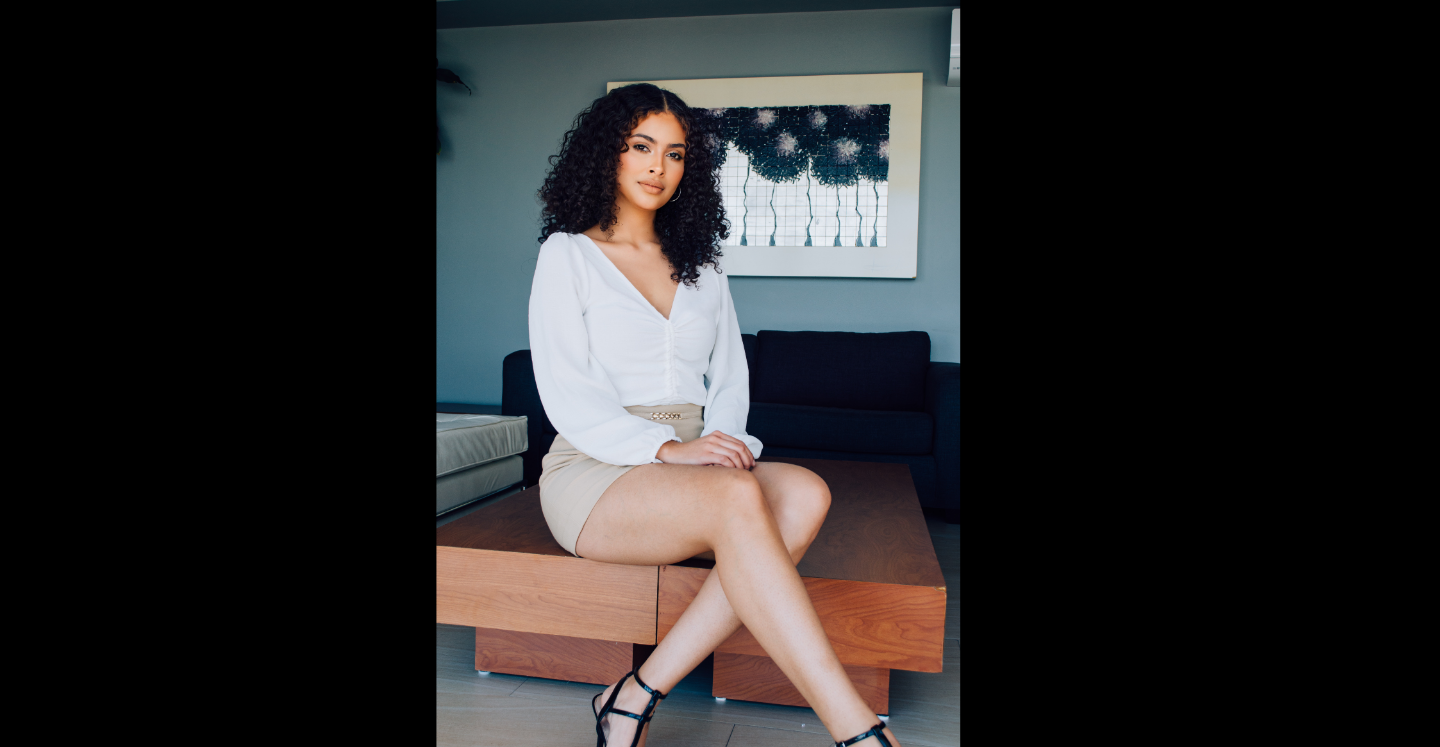 click at bounding box center [720, 347] 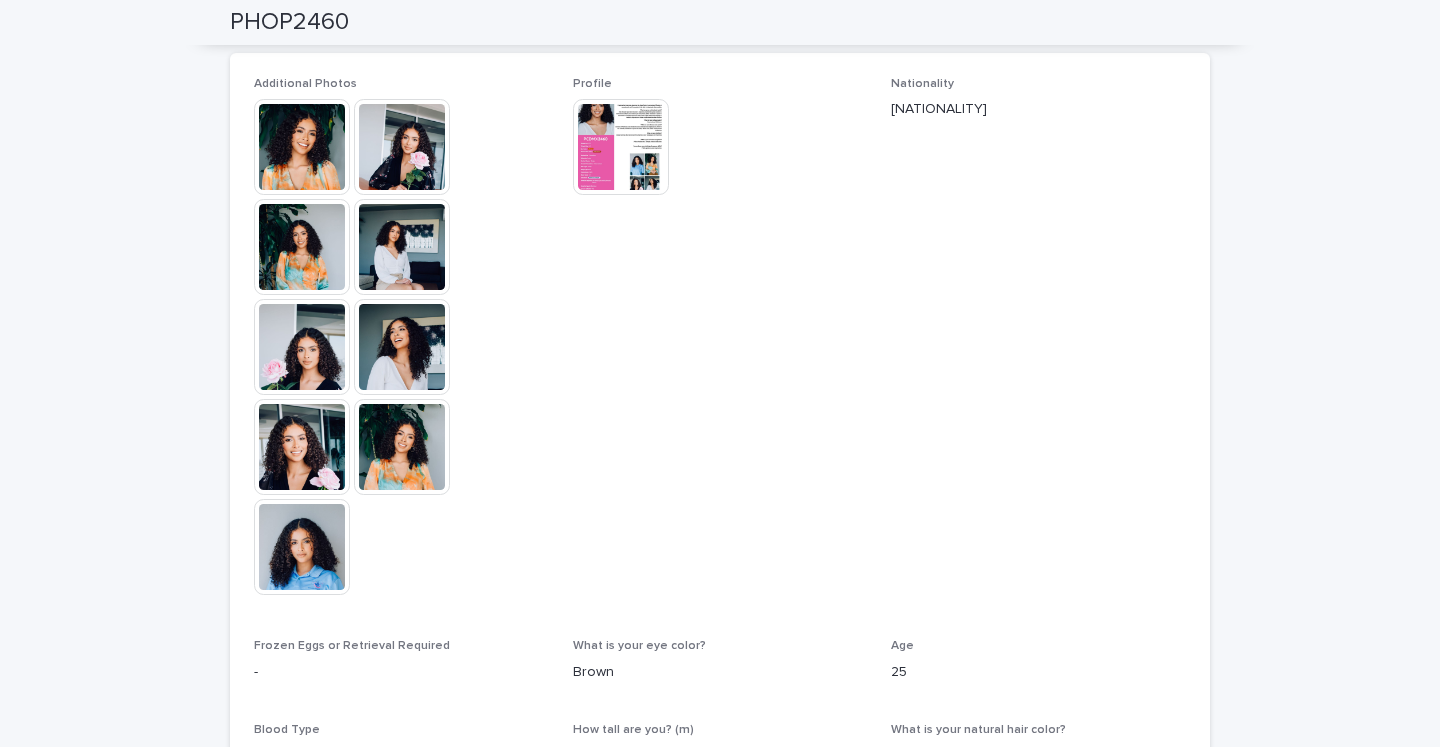 scroll, scrollTop: 630, scrollLeft: 0, axis: vertical 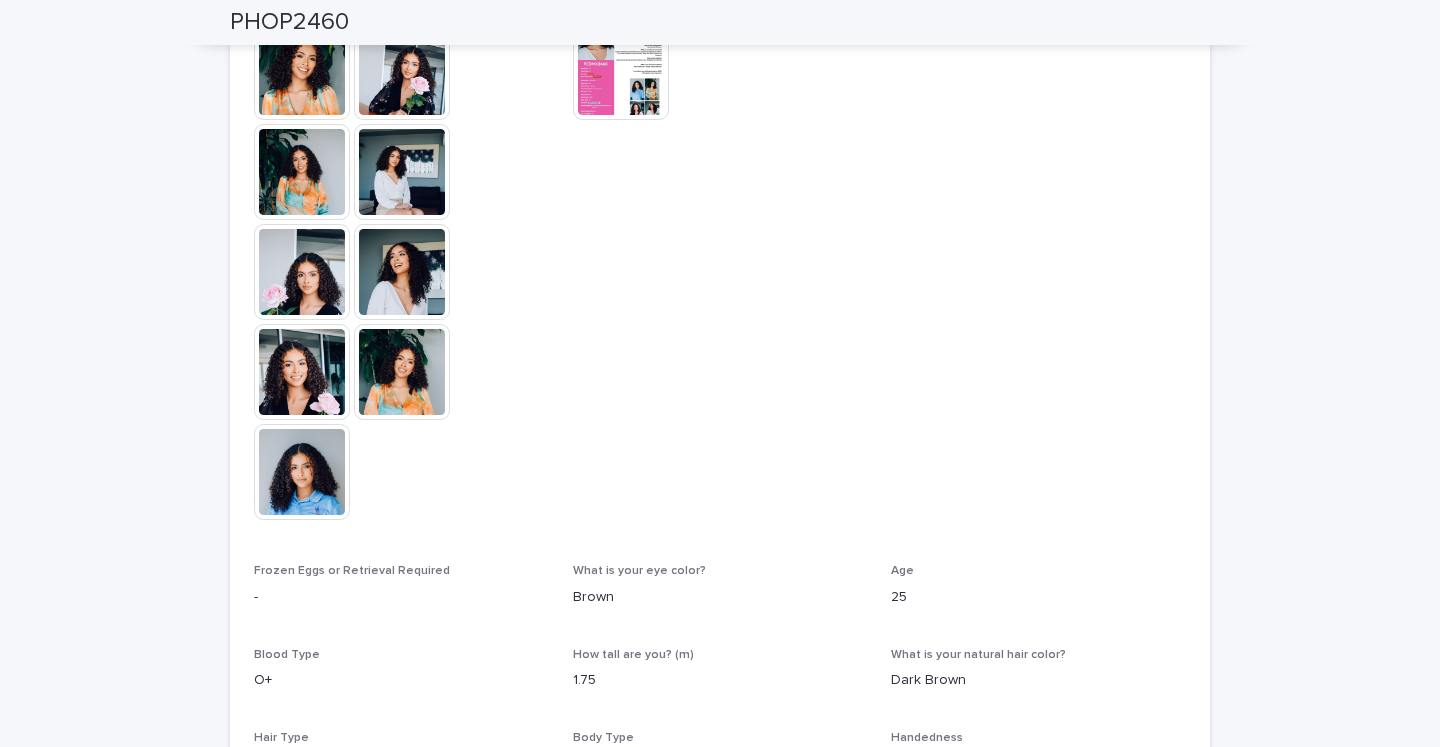 click at bounding box center (302, 172) 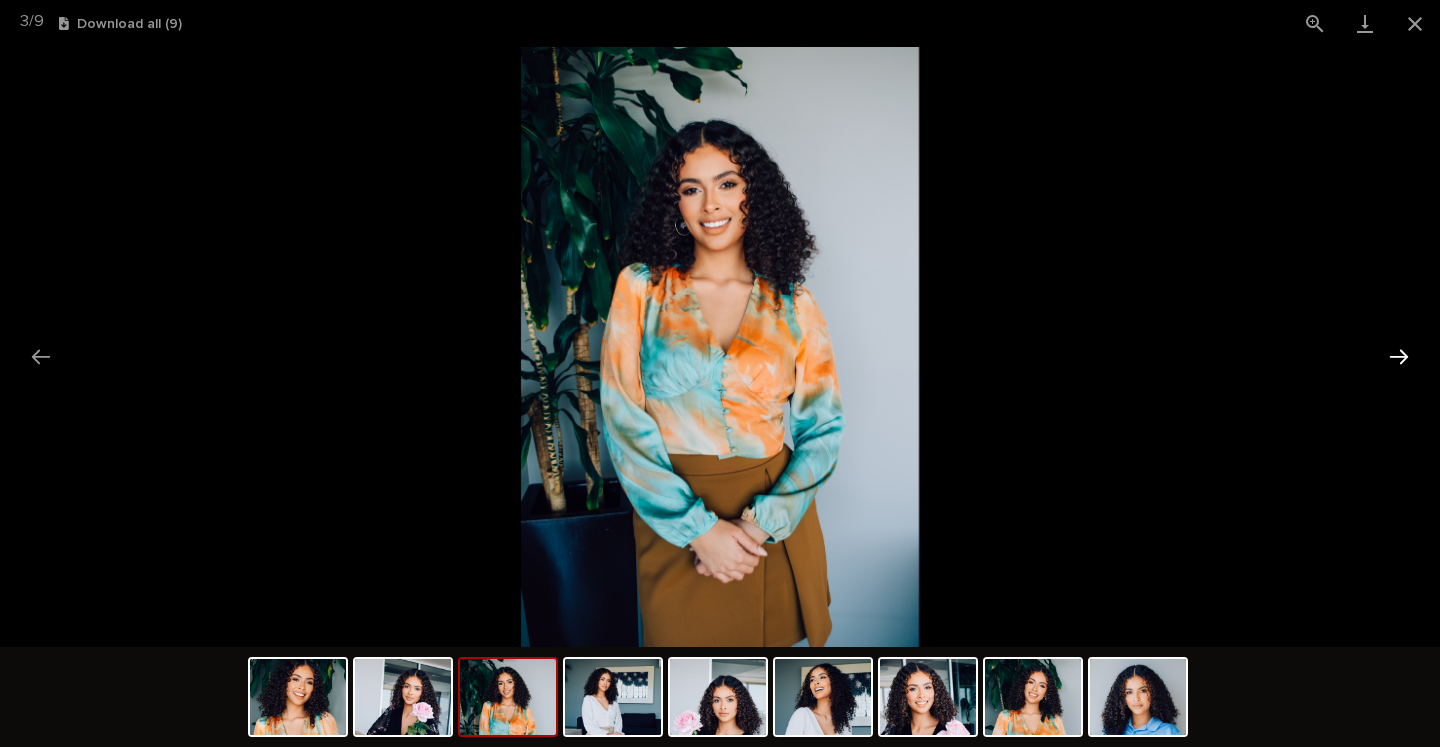 click at bounding box center [1399, 356] 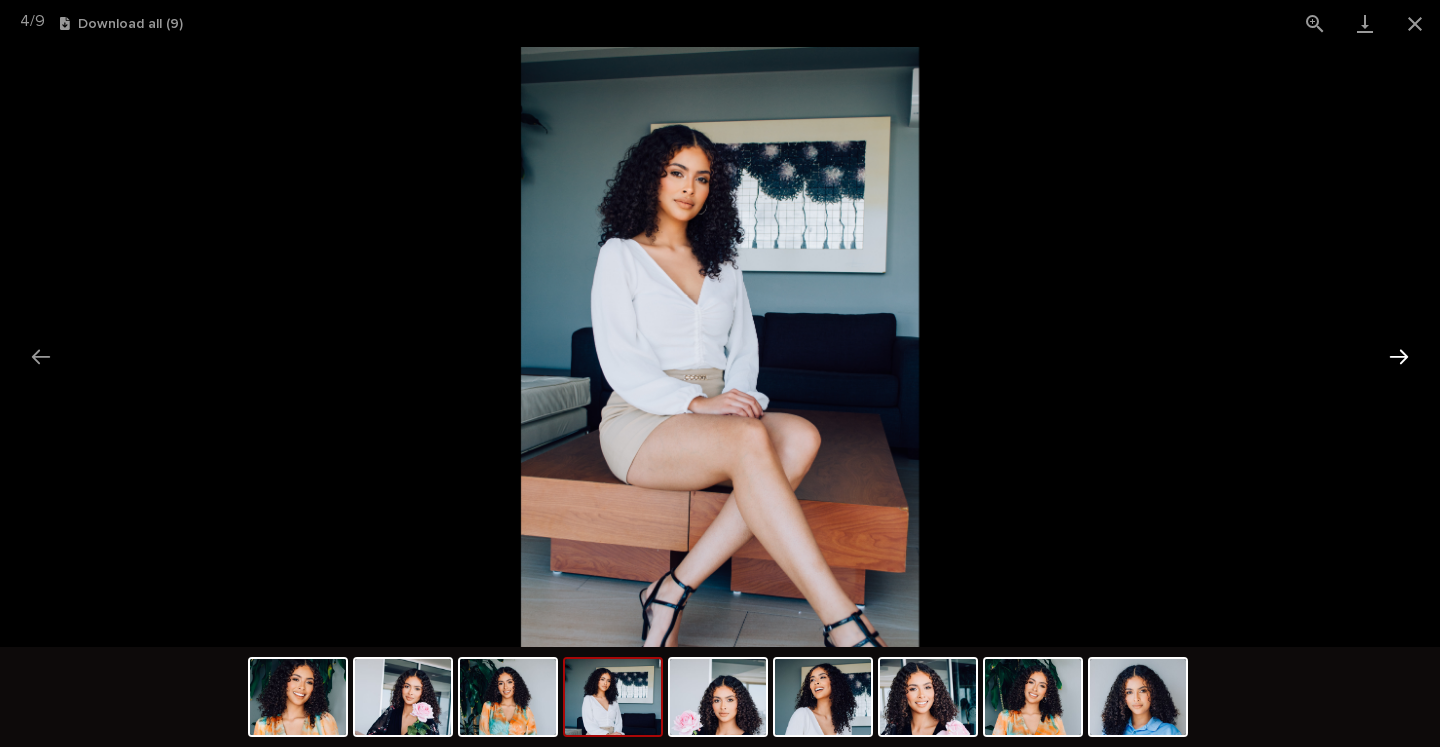 click at bounding box center (1399, 356) 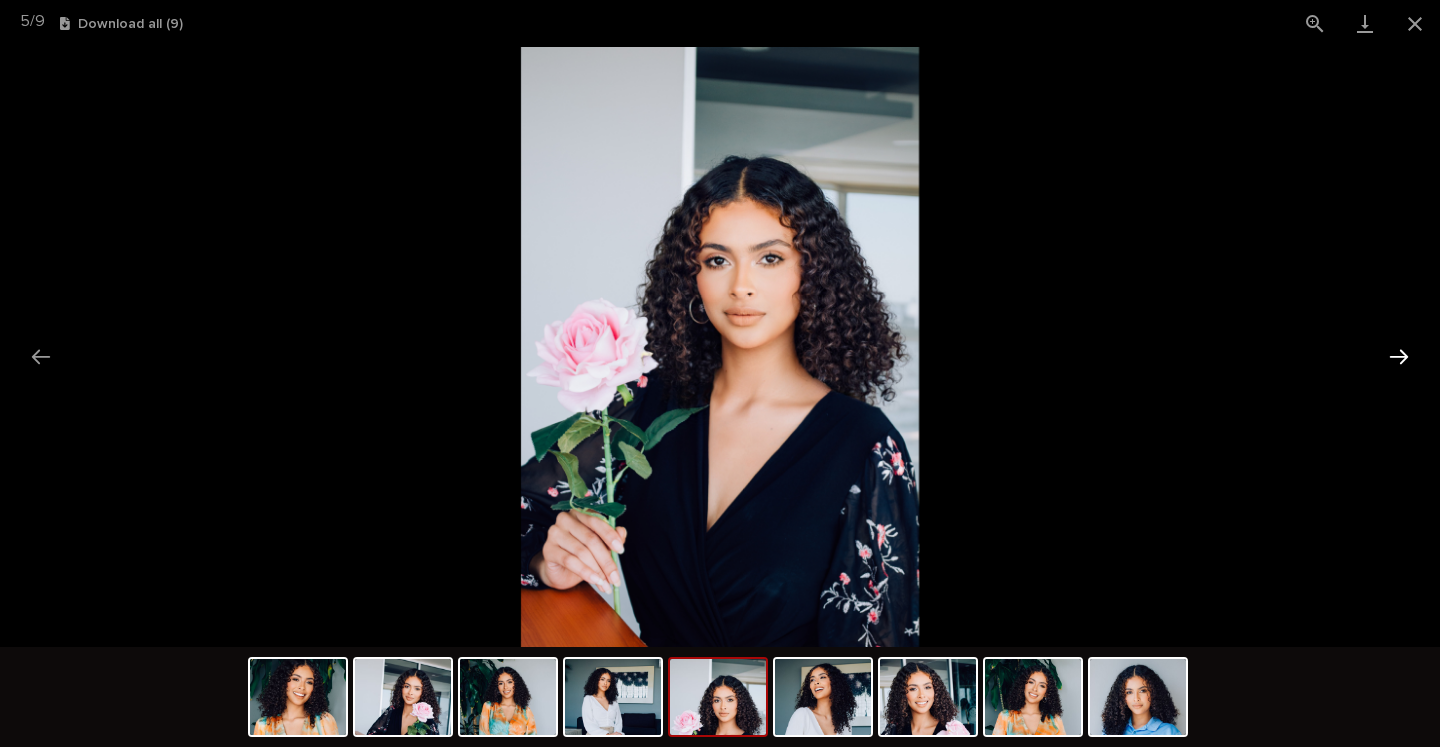 click at bounding box center [1399, 356] 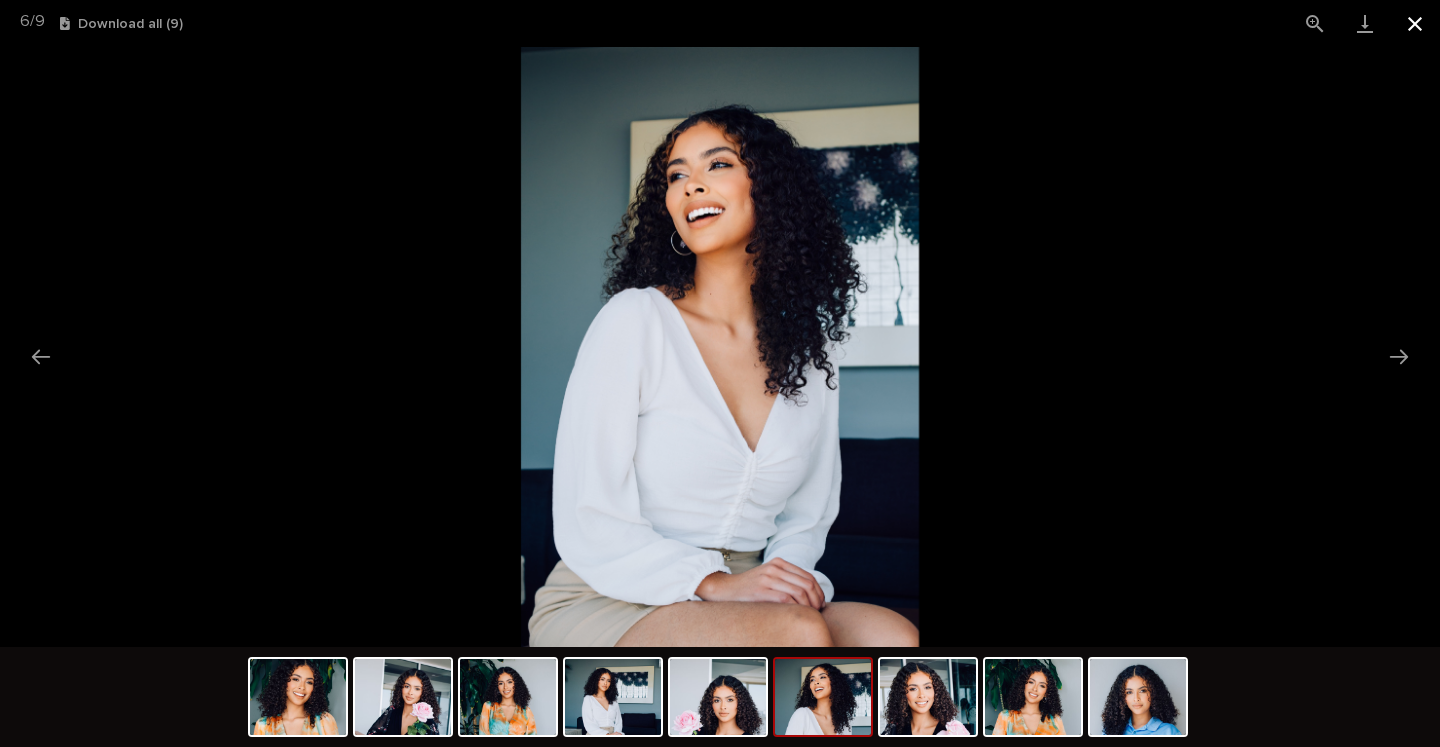 click at bounding box center (1415, 23) 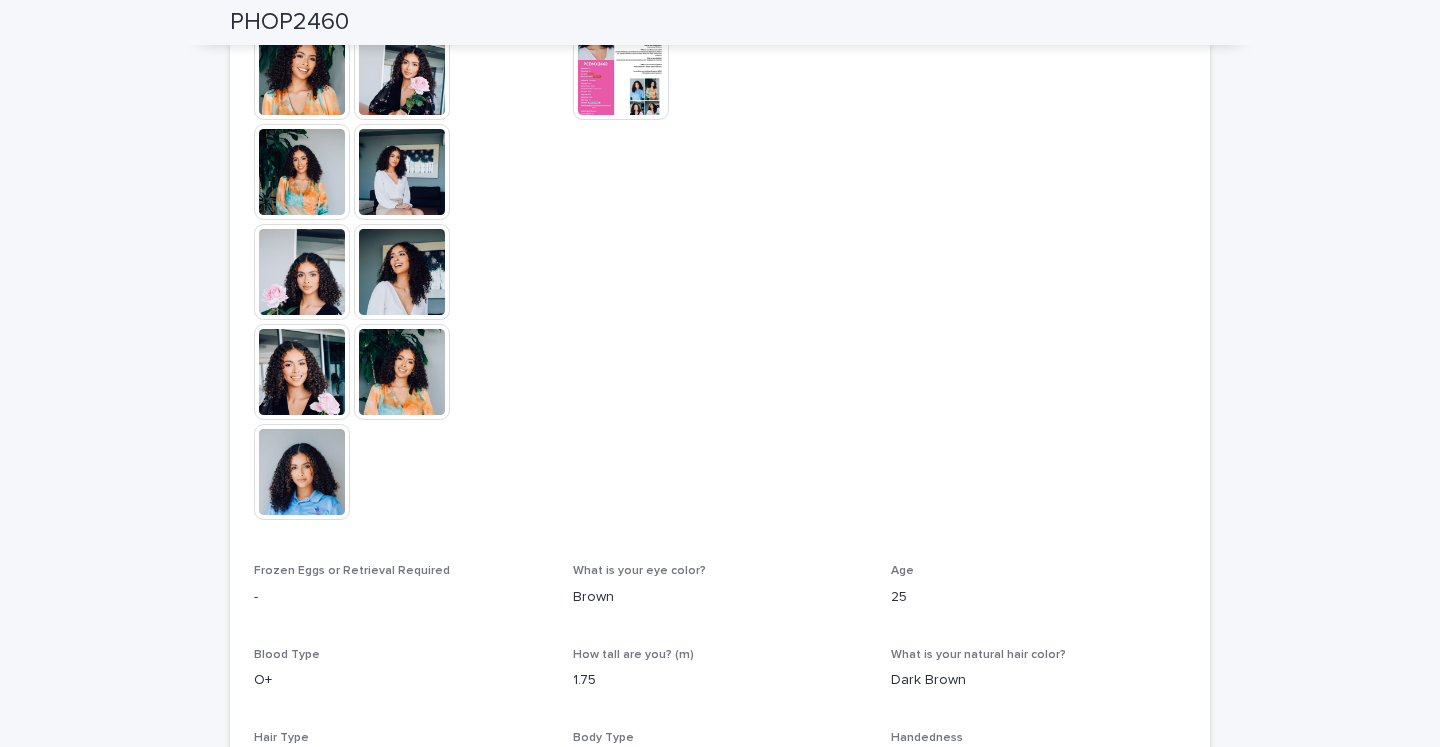 click at bounding box center [402, 372] 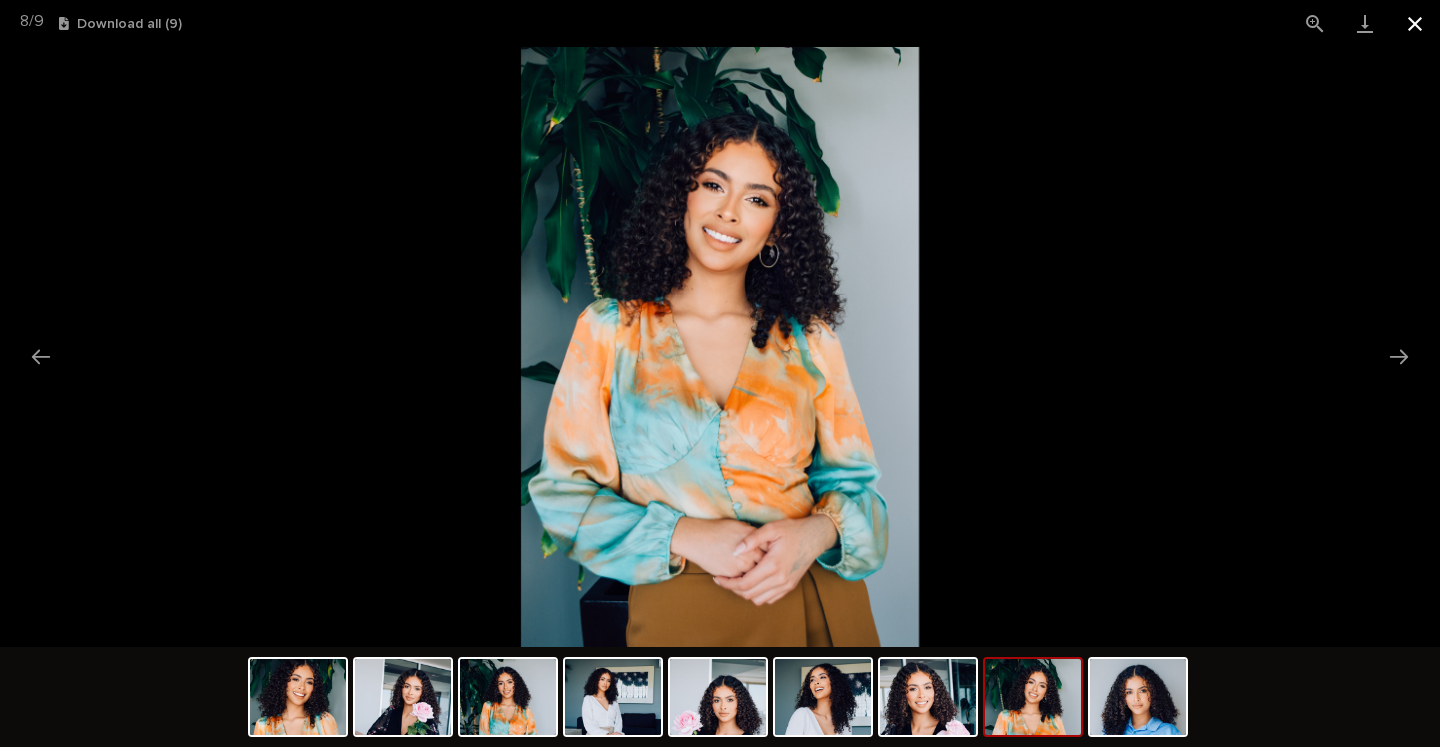 click at bounding box center (1415, 23) 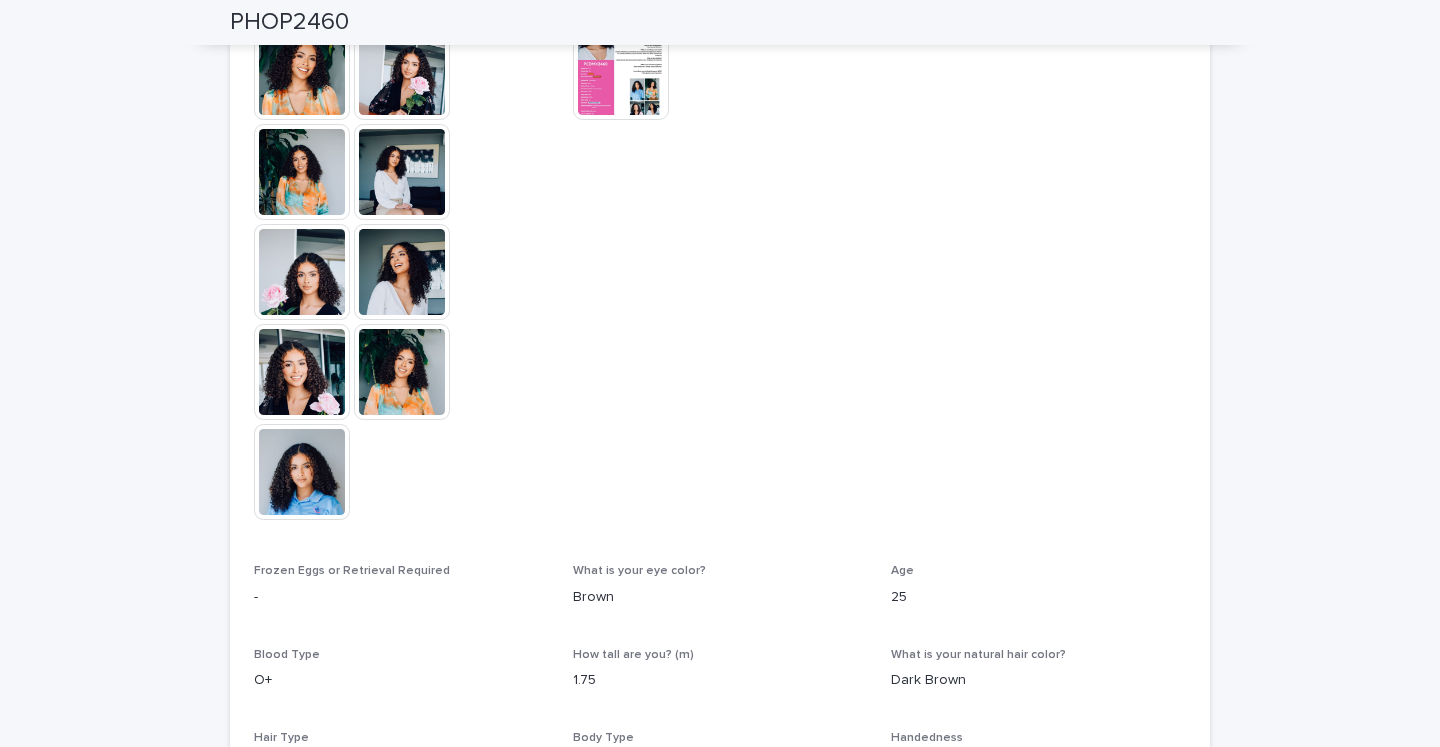 click at bounding box center (302, 472) 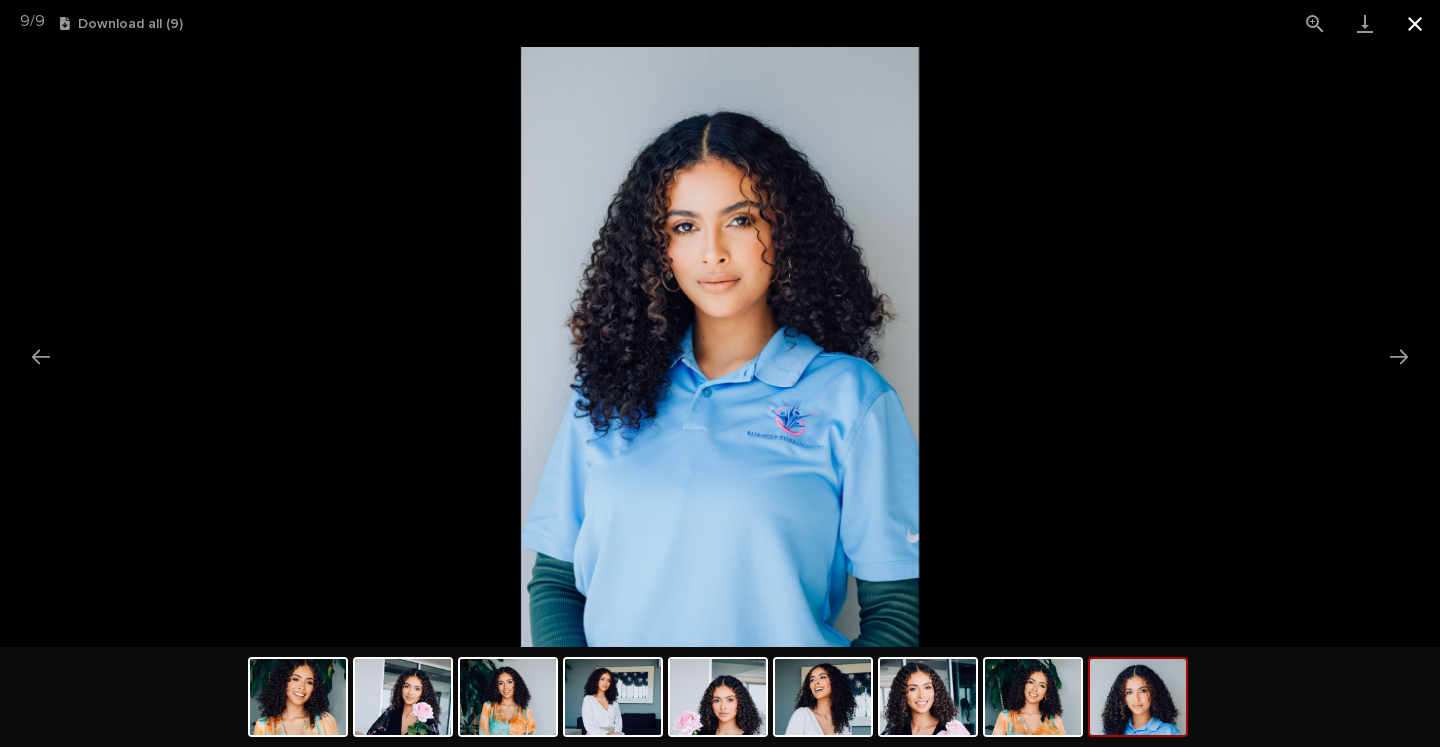 click at bounding box center (1415, 23) 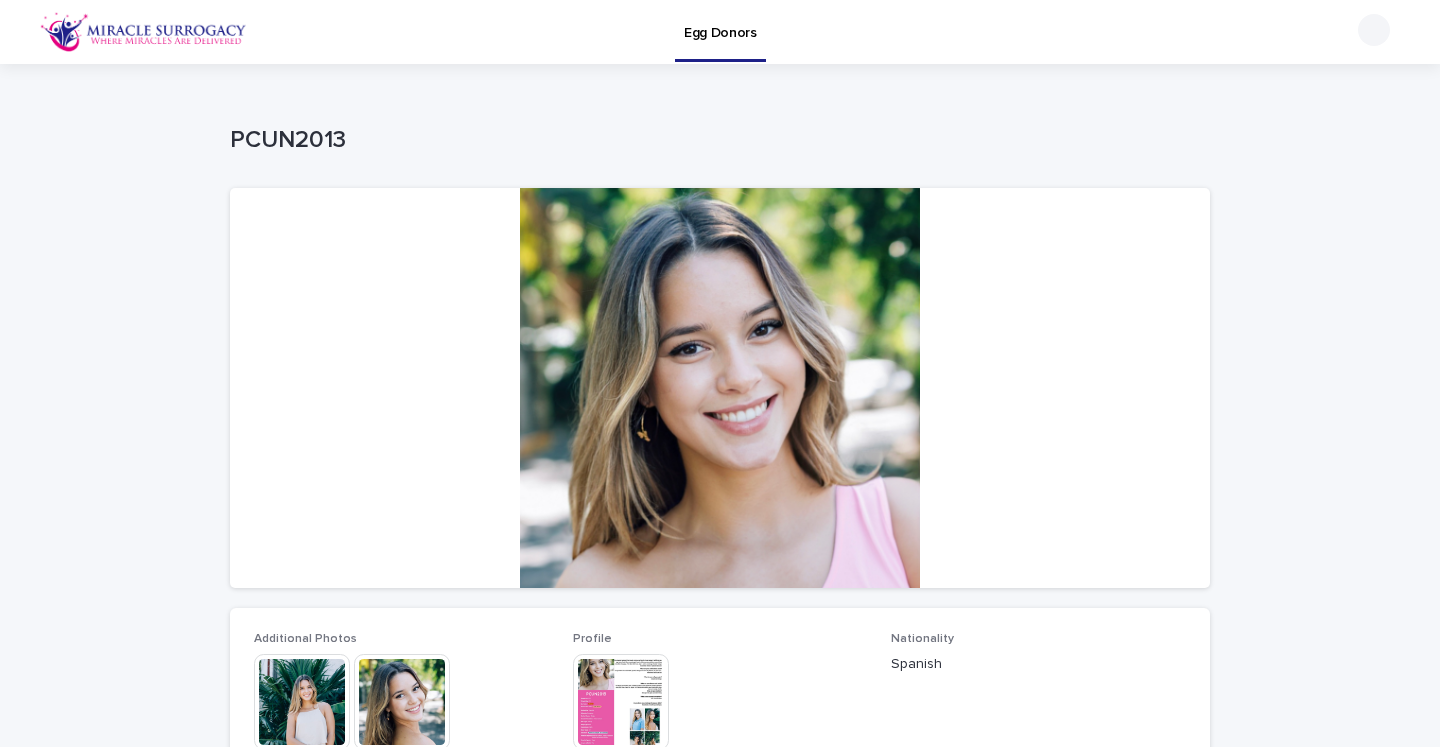 scroll, scrollTop: 0, scrollLeft: 0, axis: both 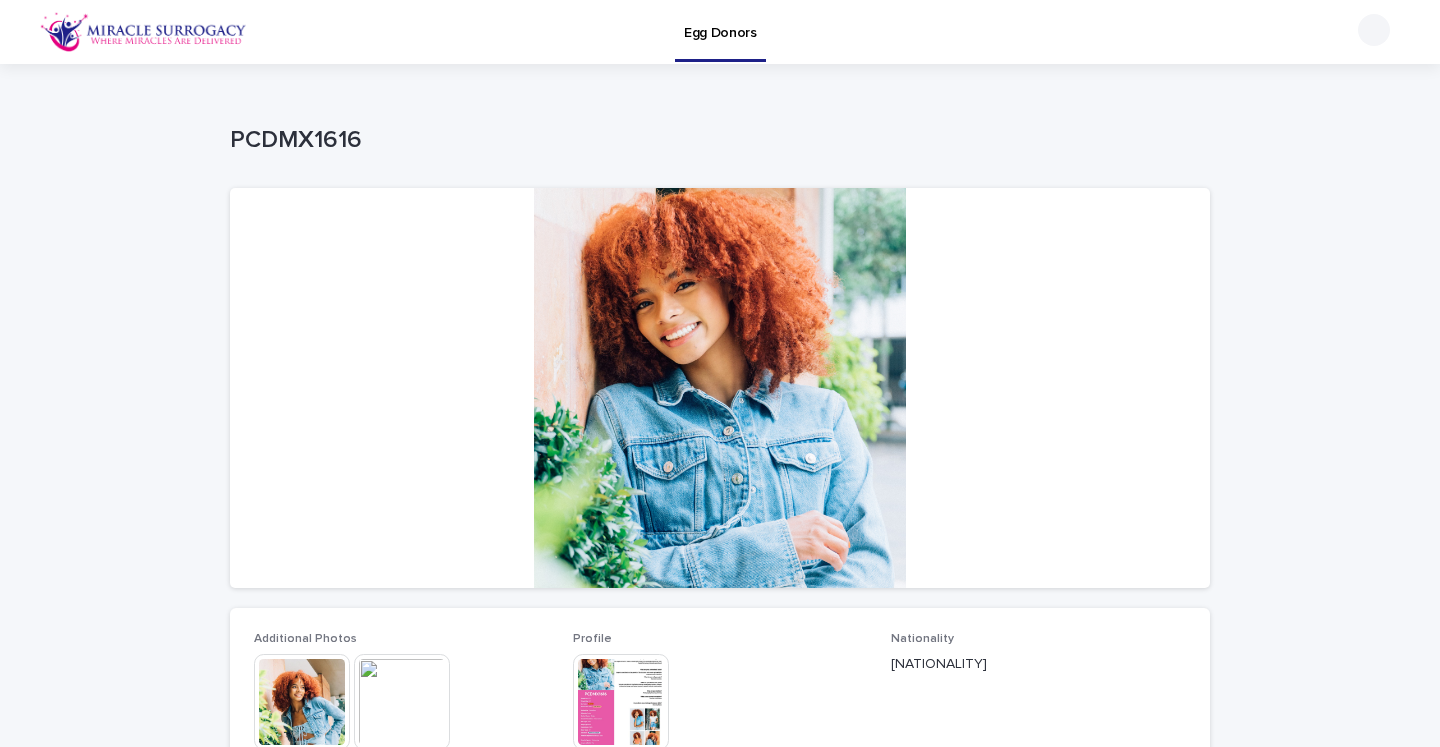 click on "[NATIONALITY] [NATIONALITY] Sorry, there was an error saving your record. Please try again. Please fill out the required fields below. Additional Photos This file cannot be opened Download File Profile This file cannot be opened Download File Nationality [NATIONALITY] Frozen Eggs or Retrieval Required Retrieval Required What is your eye color? Brown Age [AGE] Blood Type B+ How tall are you? (m) 1.75 What is your natural hair color? Light Brown Hair Type Afro Body Type Slim Handedness Right Favorite Subjects Marketing & Arts Are you athetlic? Yes Highest Education Level Bachelor's Degree" at bounding box center (720, 903) 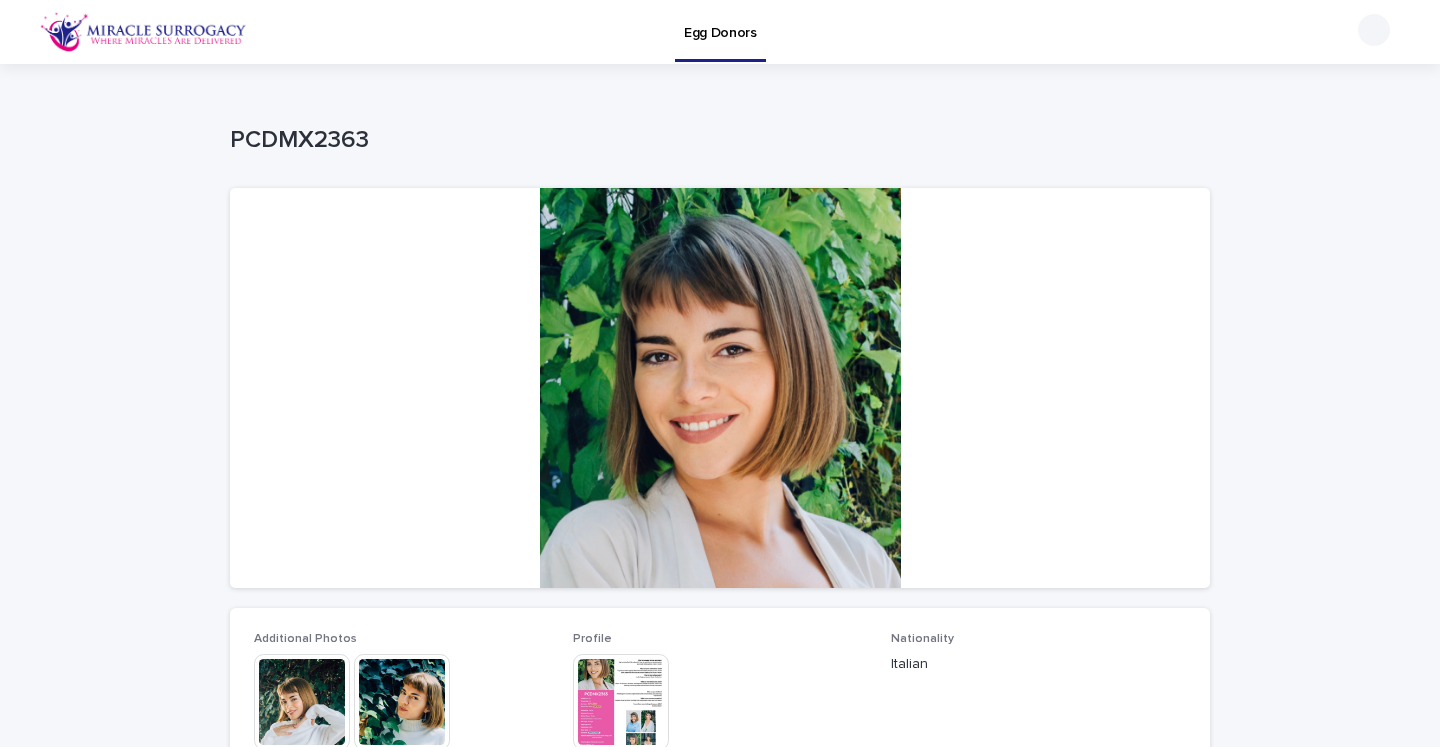 scroll, scrollTop: 0, scrollLeft: 0, axis: both 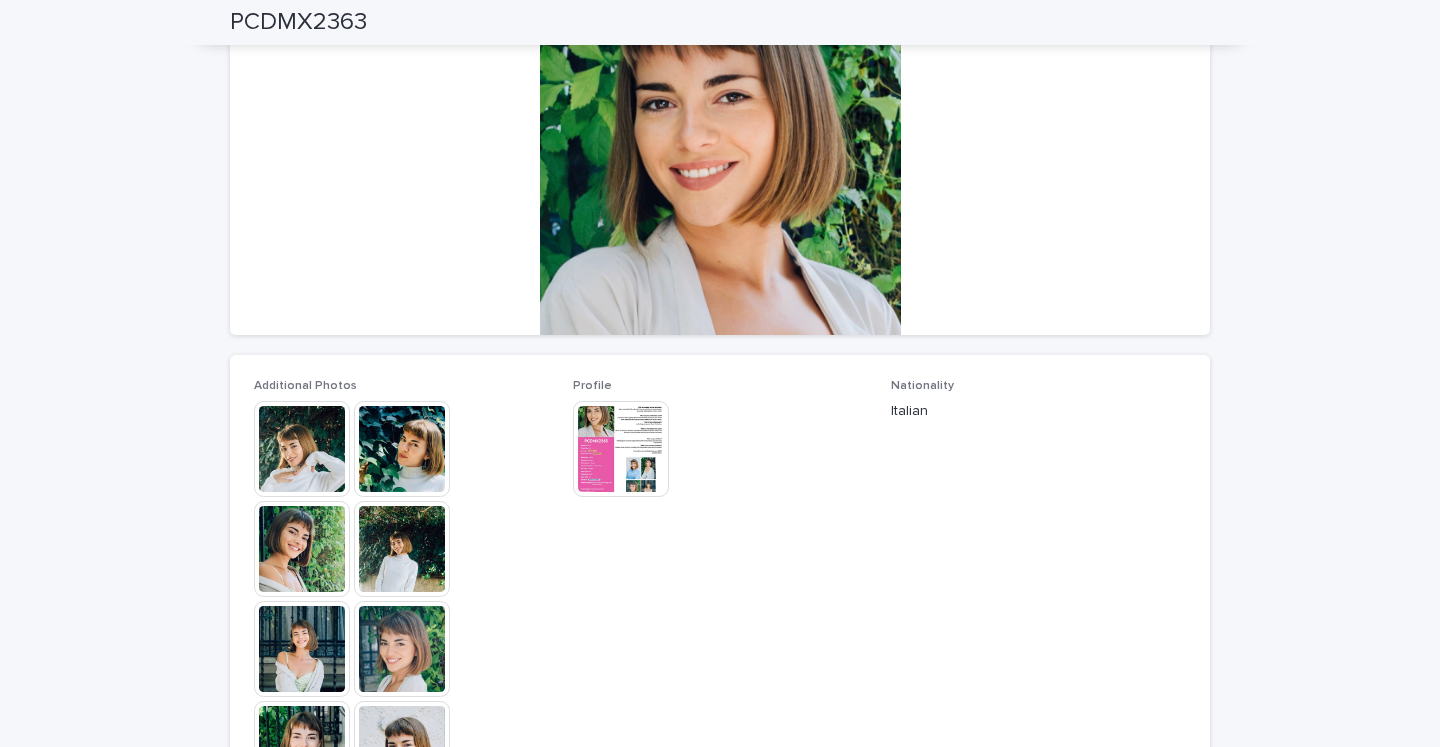 click at bounding box center (302, 649) 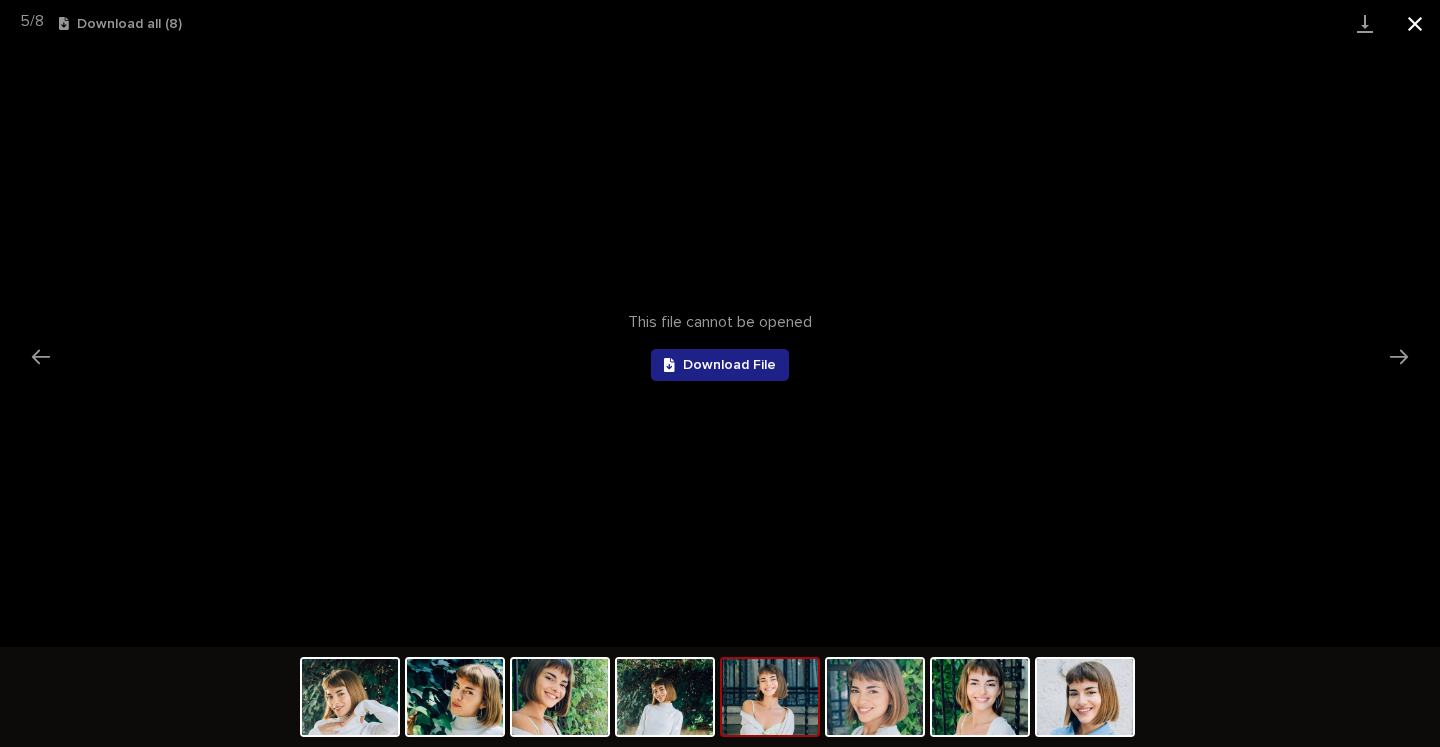 click at bounding box center (1415, 23) 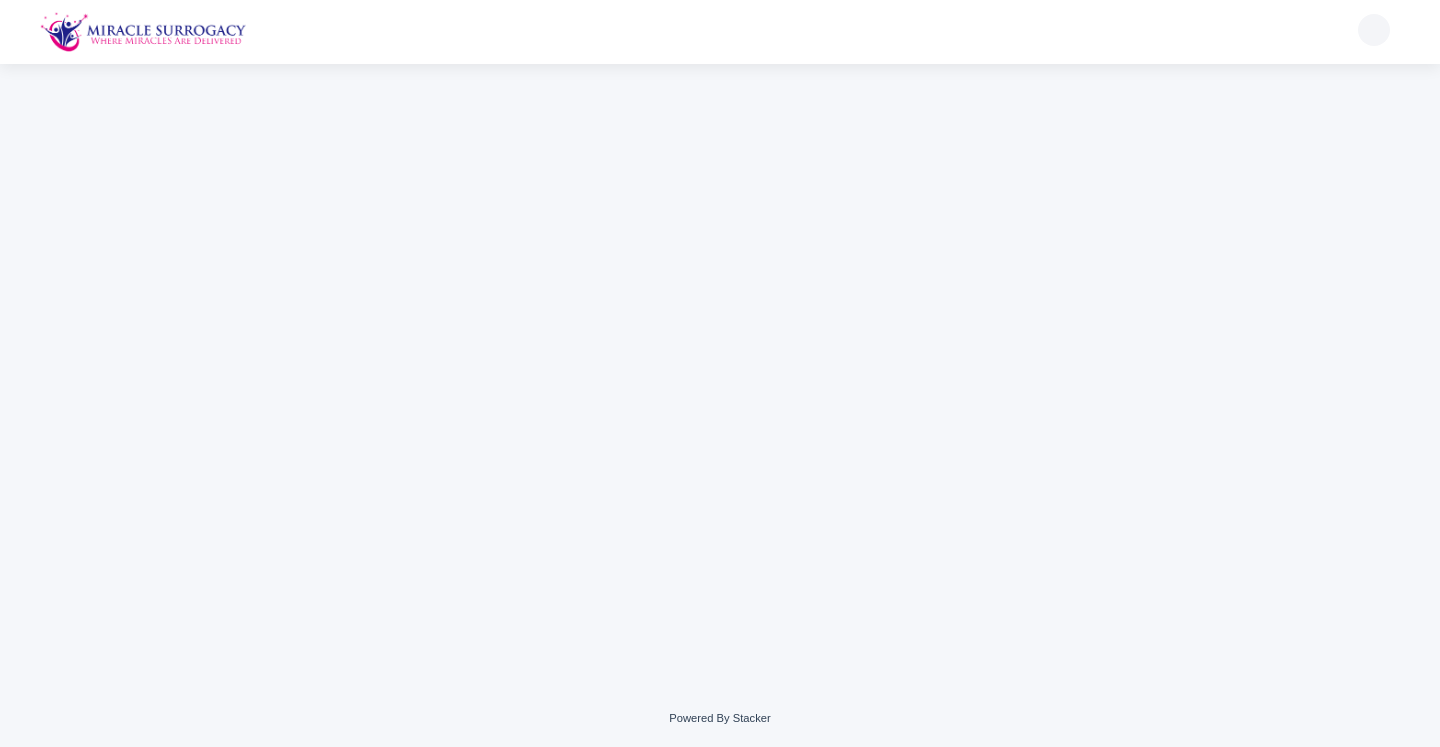 scroll, scrollTop: 0, scrollLeft: 0, axis: both 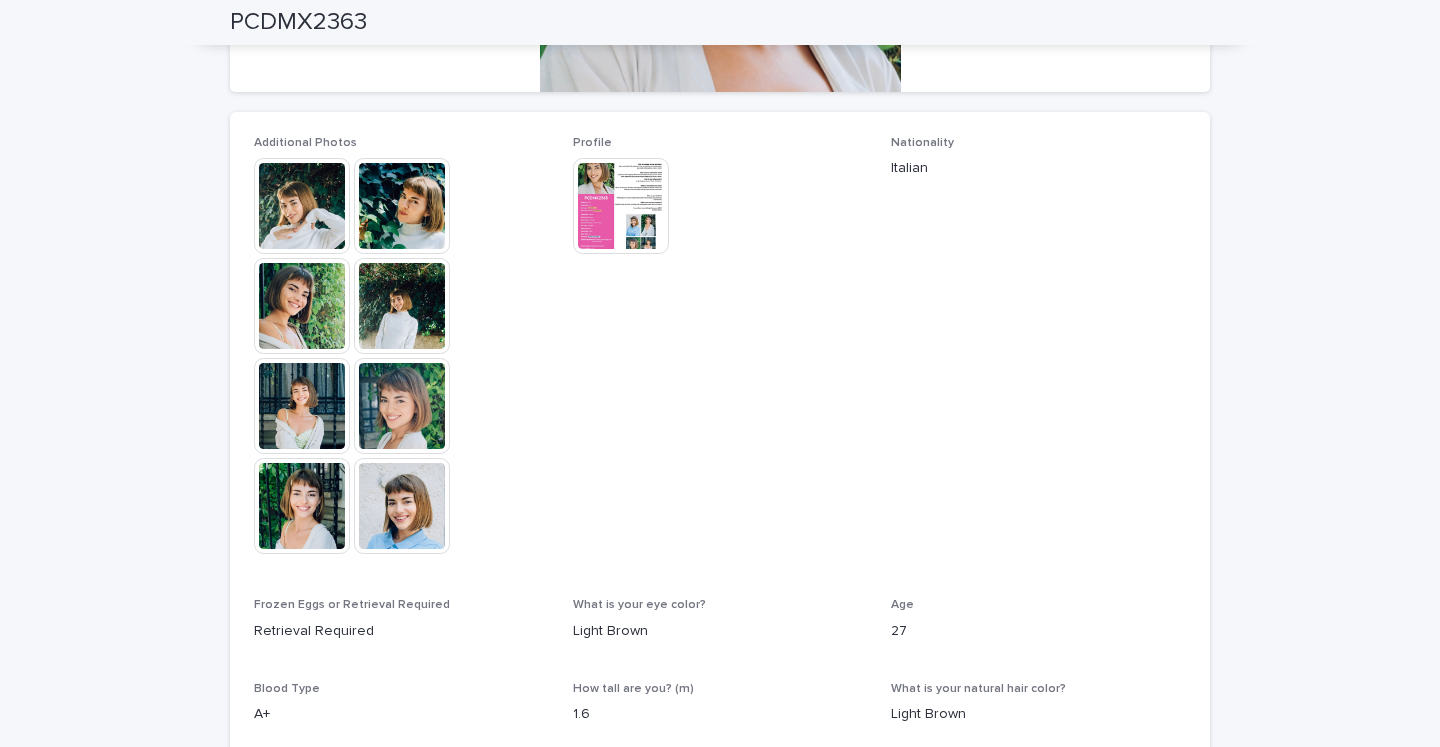 click at bounding box center (302, 406) 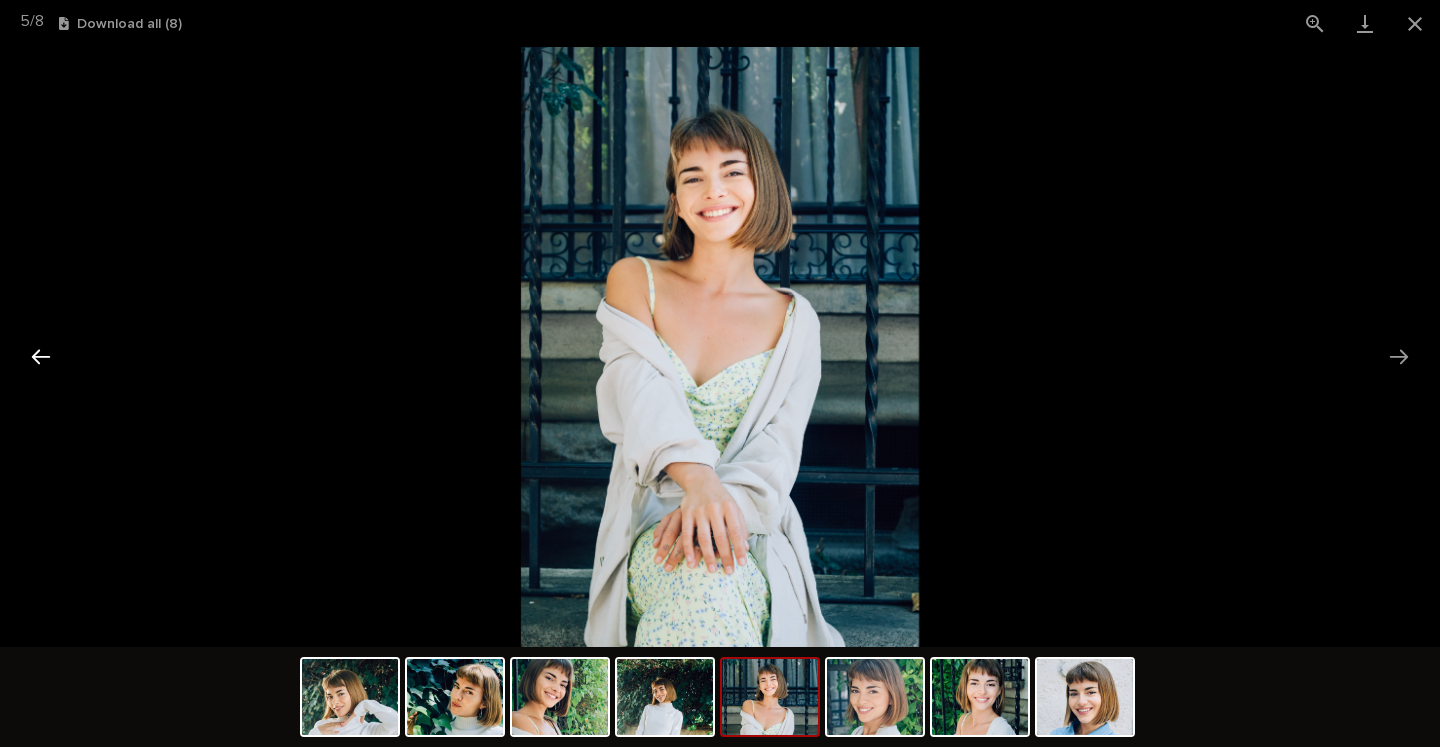 click at bounding box center (41, 356) 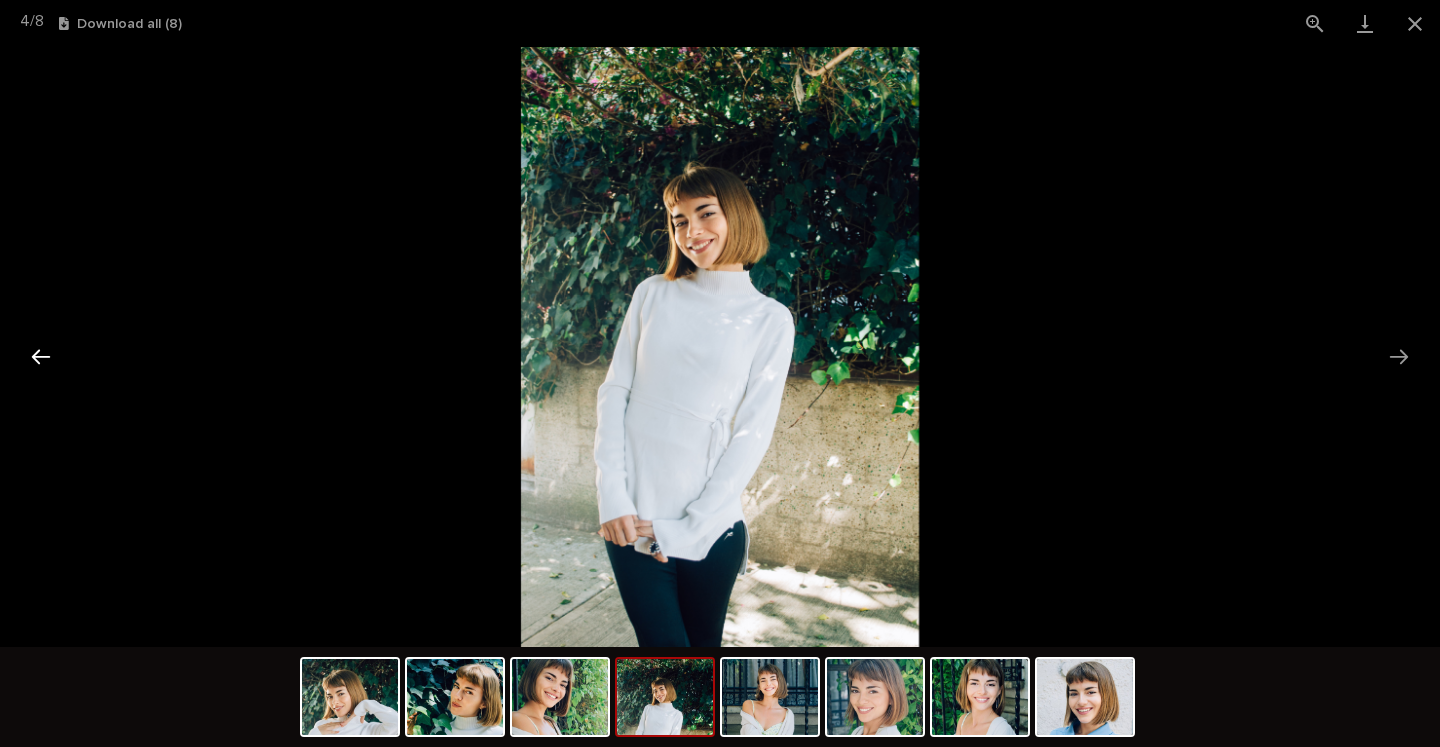 click at bounding box center (41, 356) 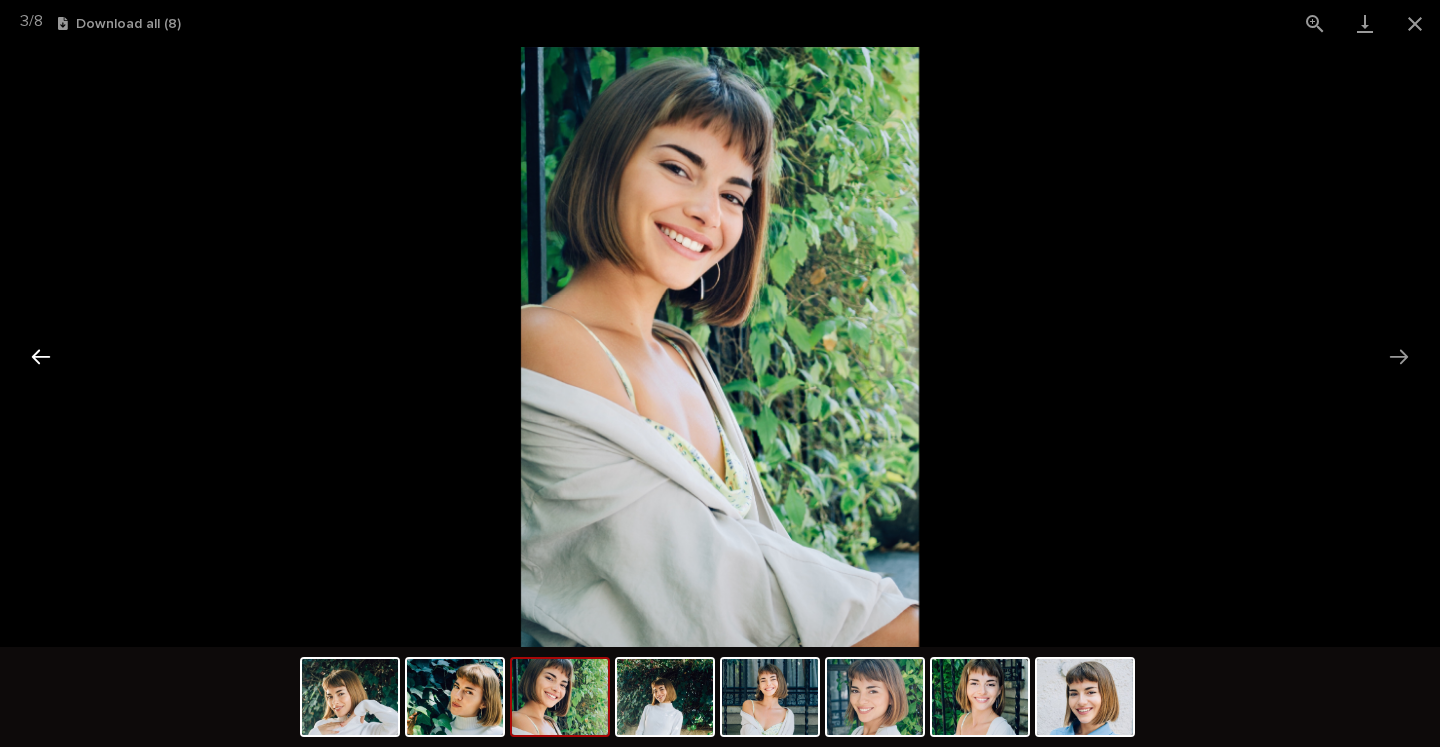 click at bounding box center [41, 356] 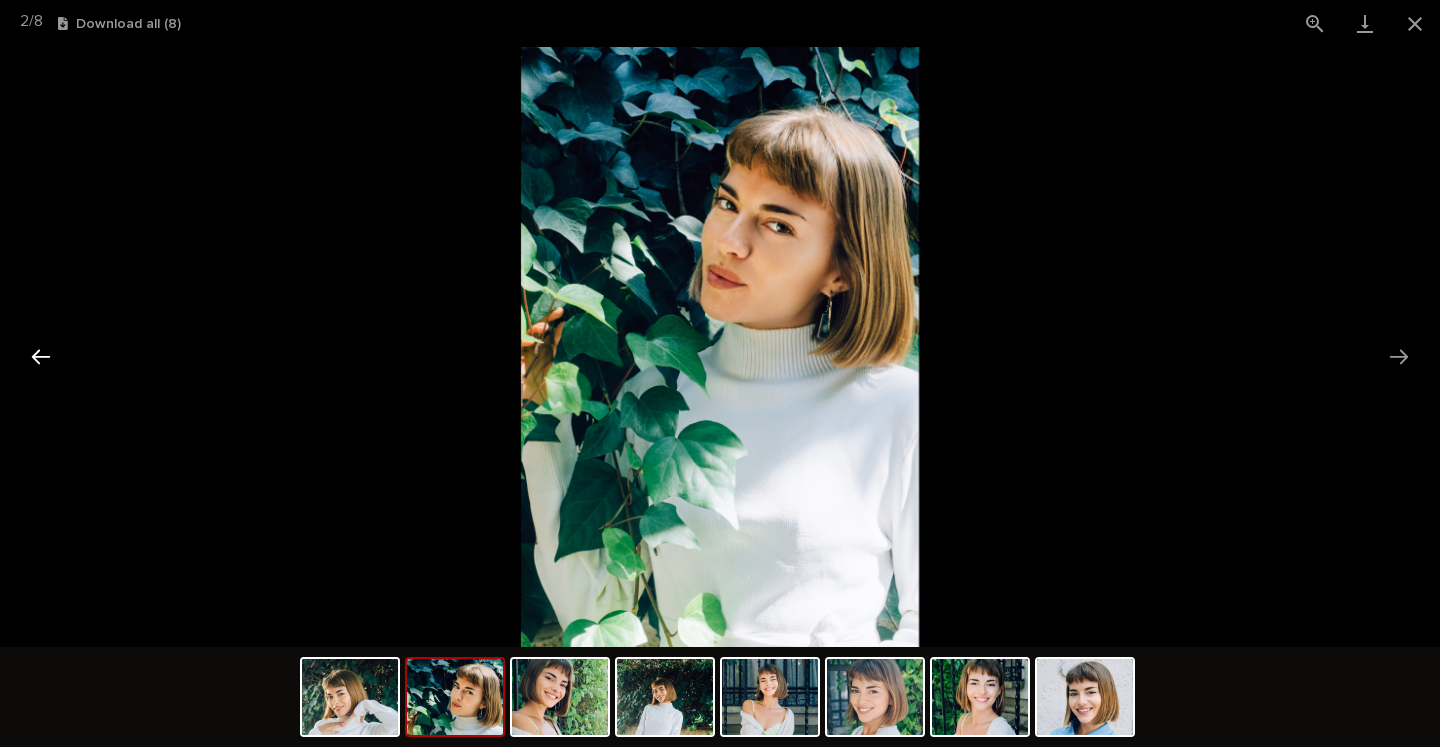 click at bounding box center [41, 356] 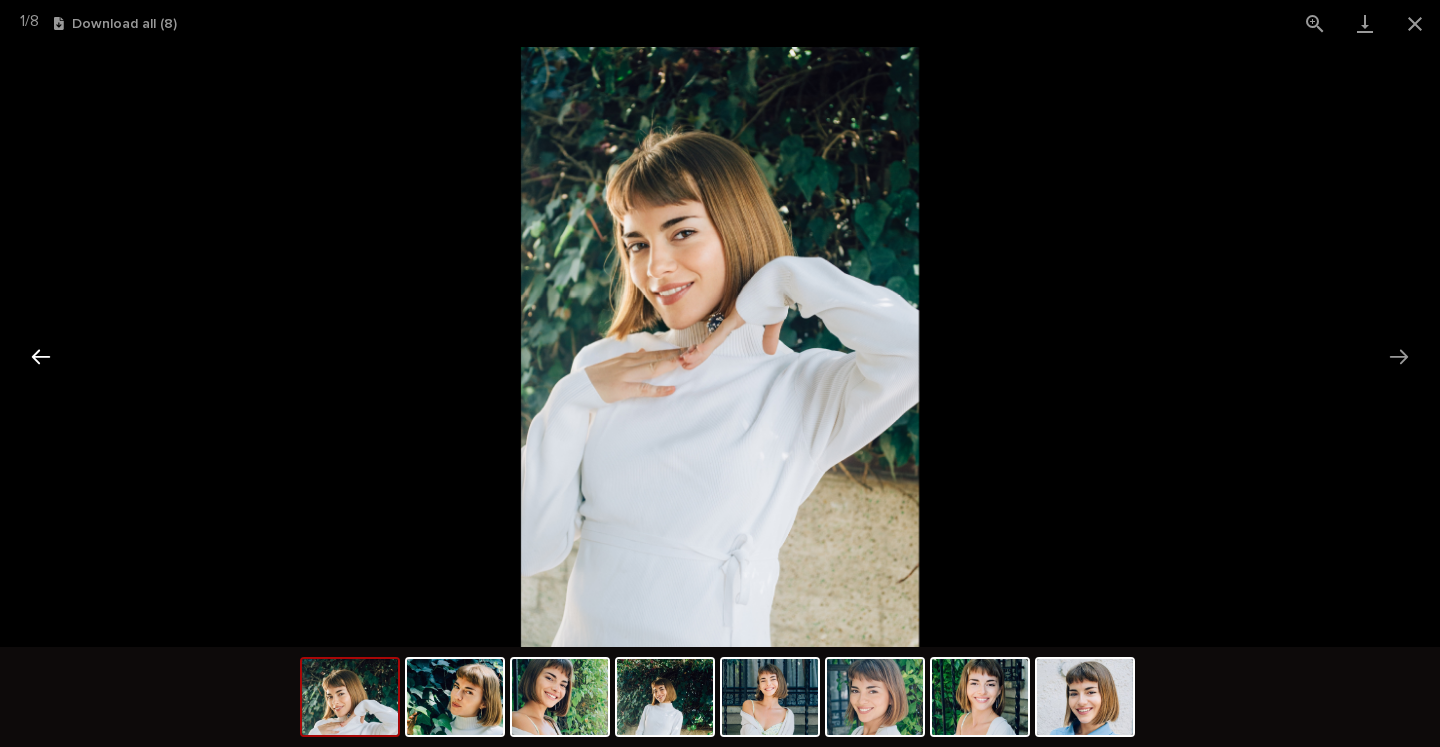 click at bounding box center [41, 356] 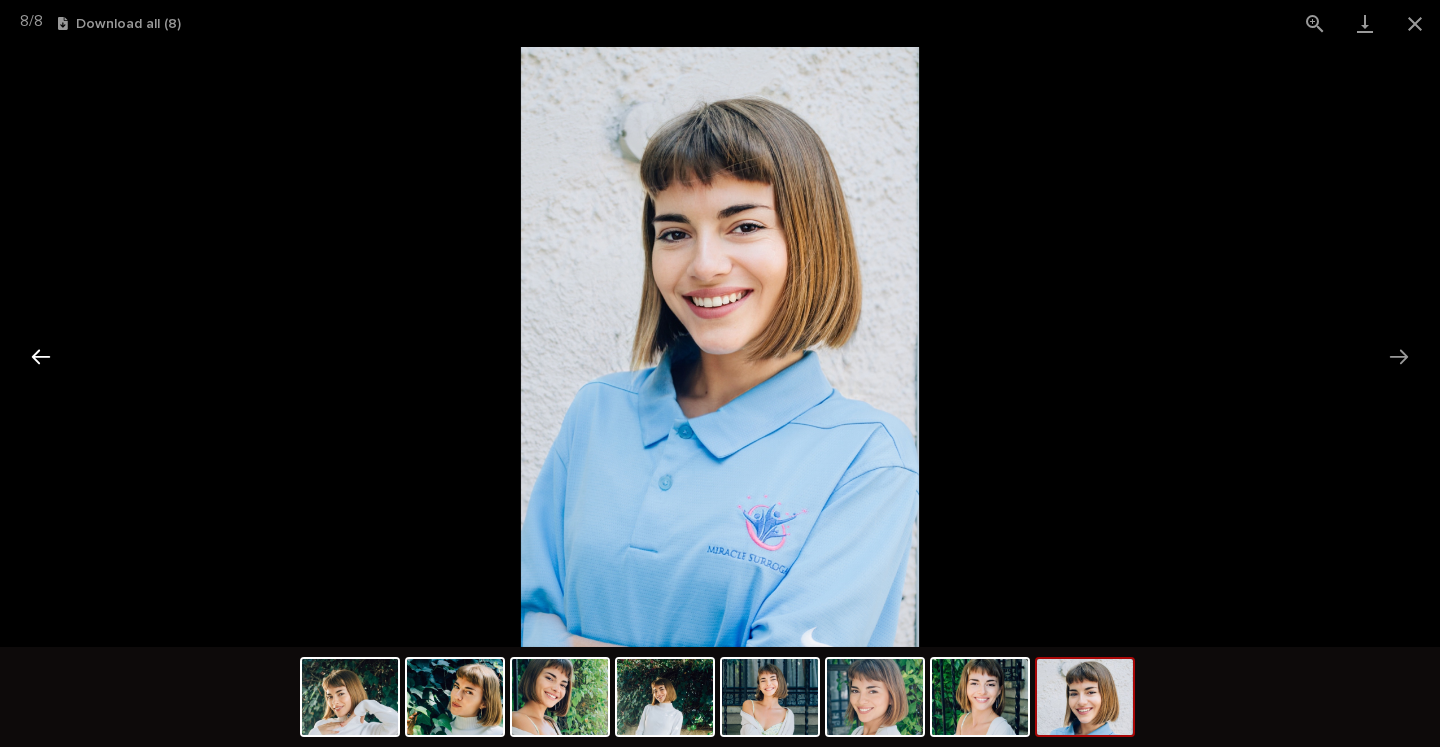 click at bounding box center [41, 356] 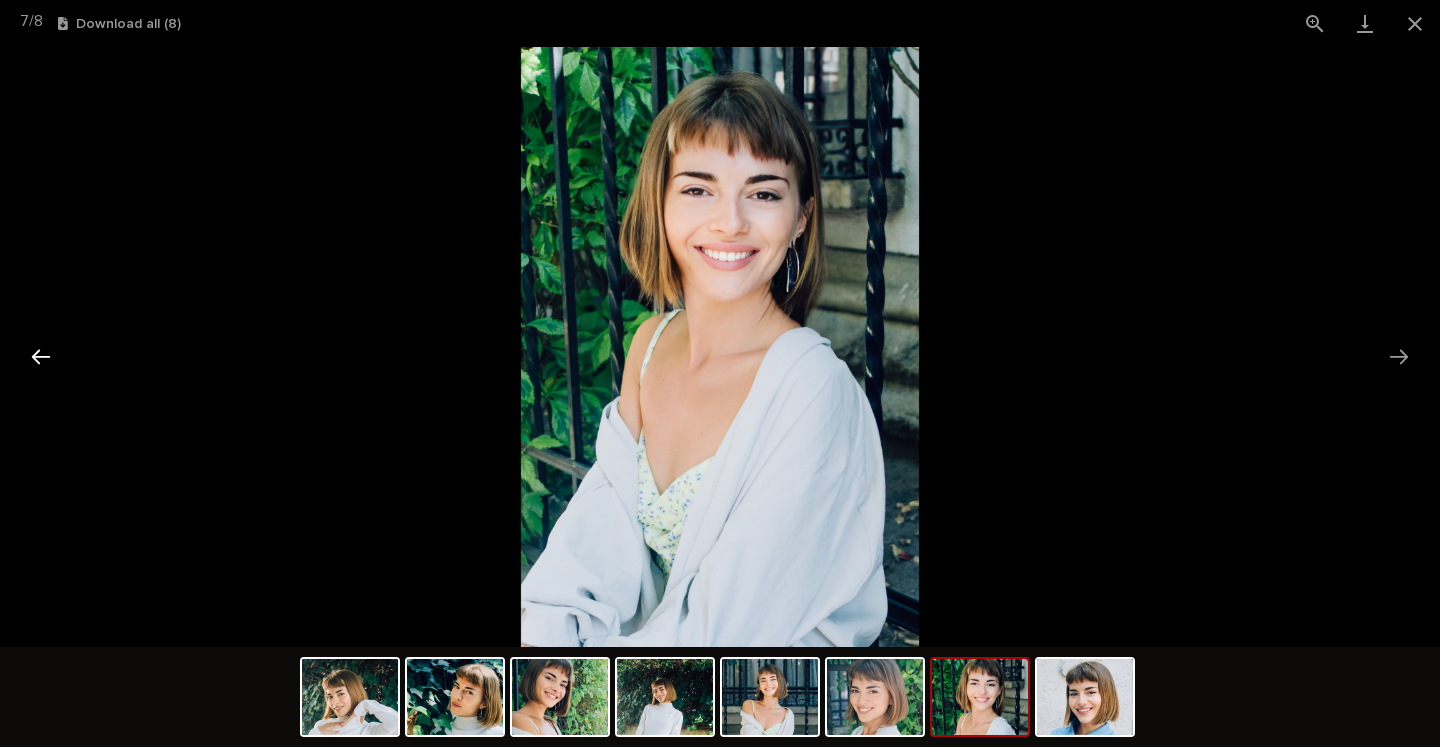 click at bounding box center (41, 356) 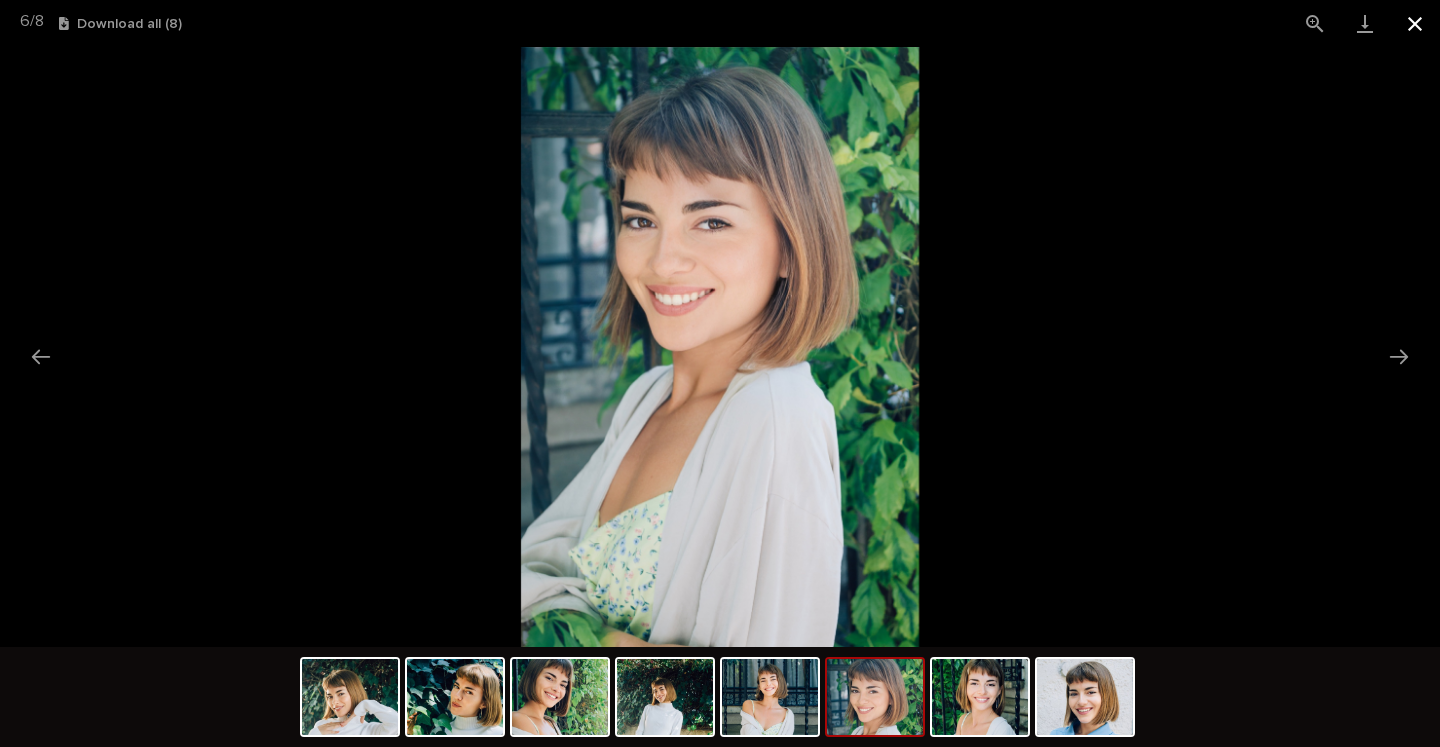click at bounding box center (1415, 23) 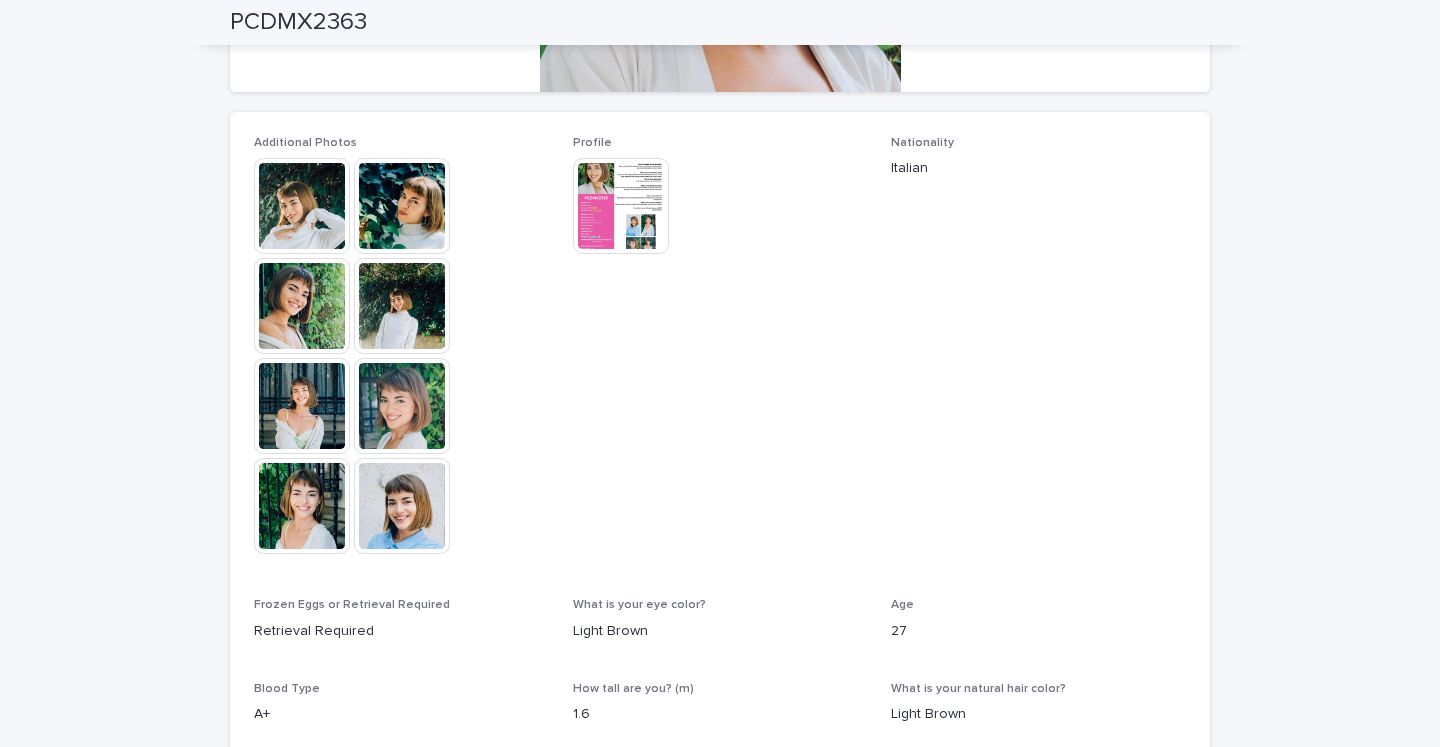 scroll, scrollTop: 0, scrollLeft: 0, axis: both 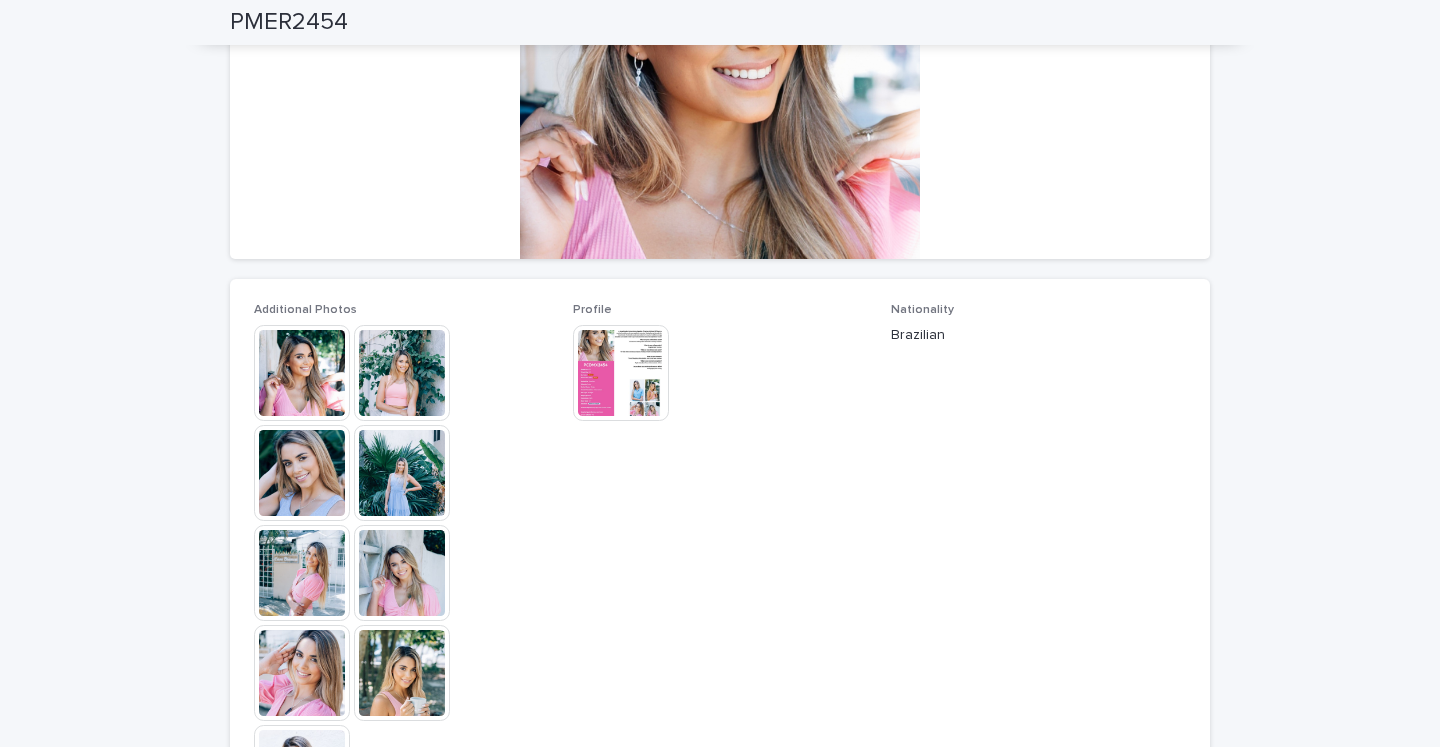 click at bounding box center [621, 373] 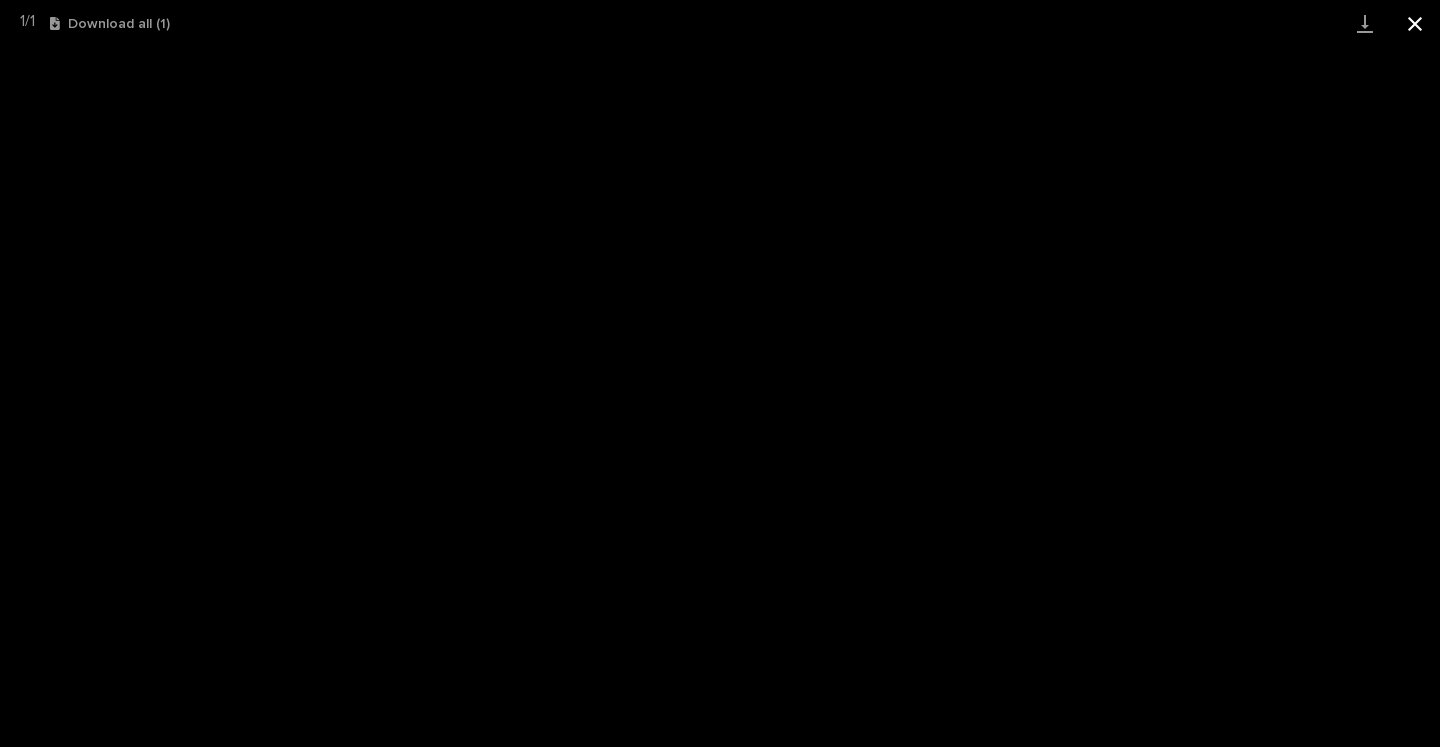 click at bounding box center [1415, 23] 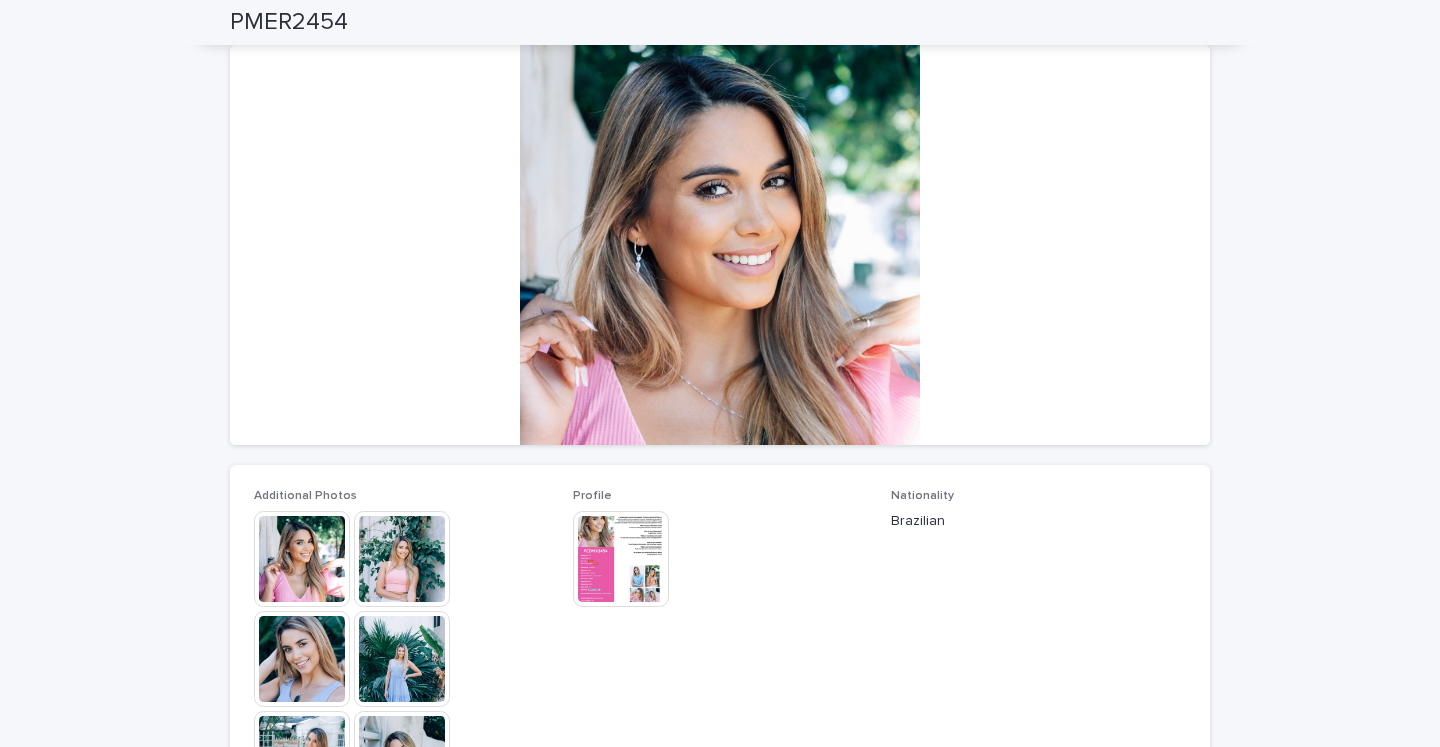 scroll, scrollTop: 0, scrollLeft: 0, axis: both 